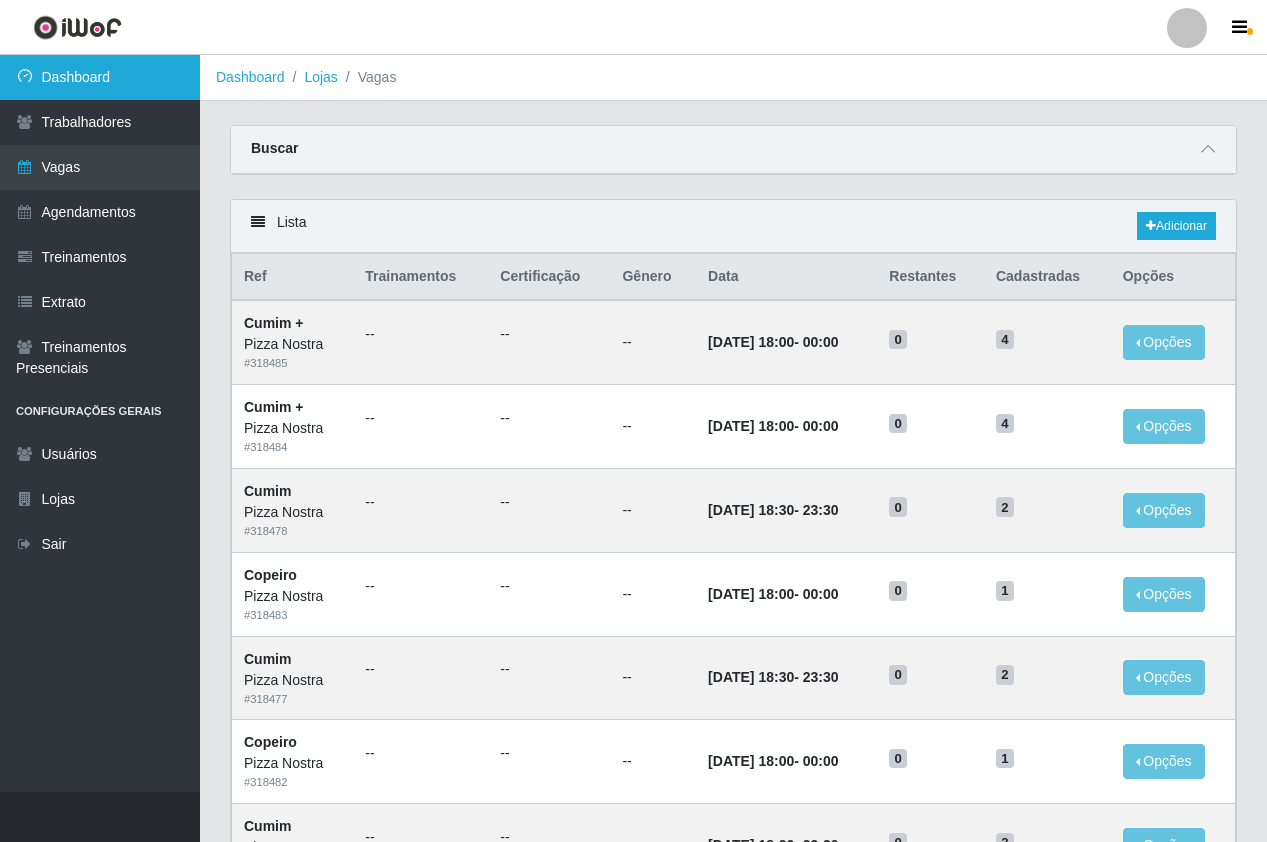 scroll, scrollTop: 0, scrollLeft: 0, axis: both 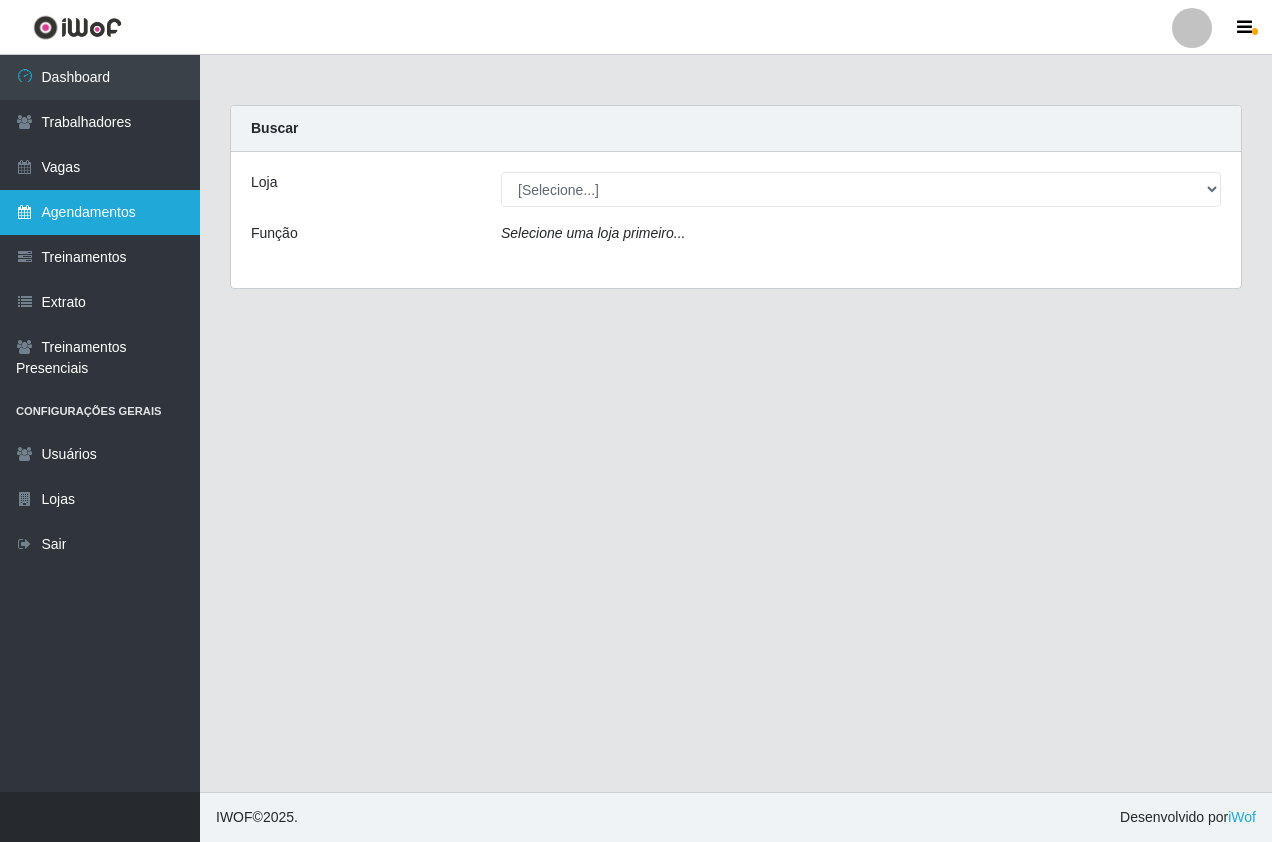 click on "Agendamentos" at bounding box center (100, 212) 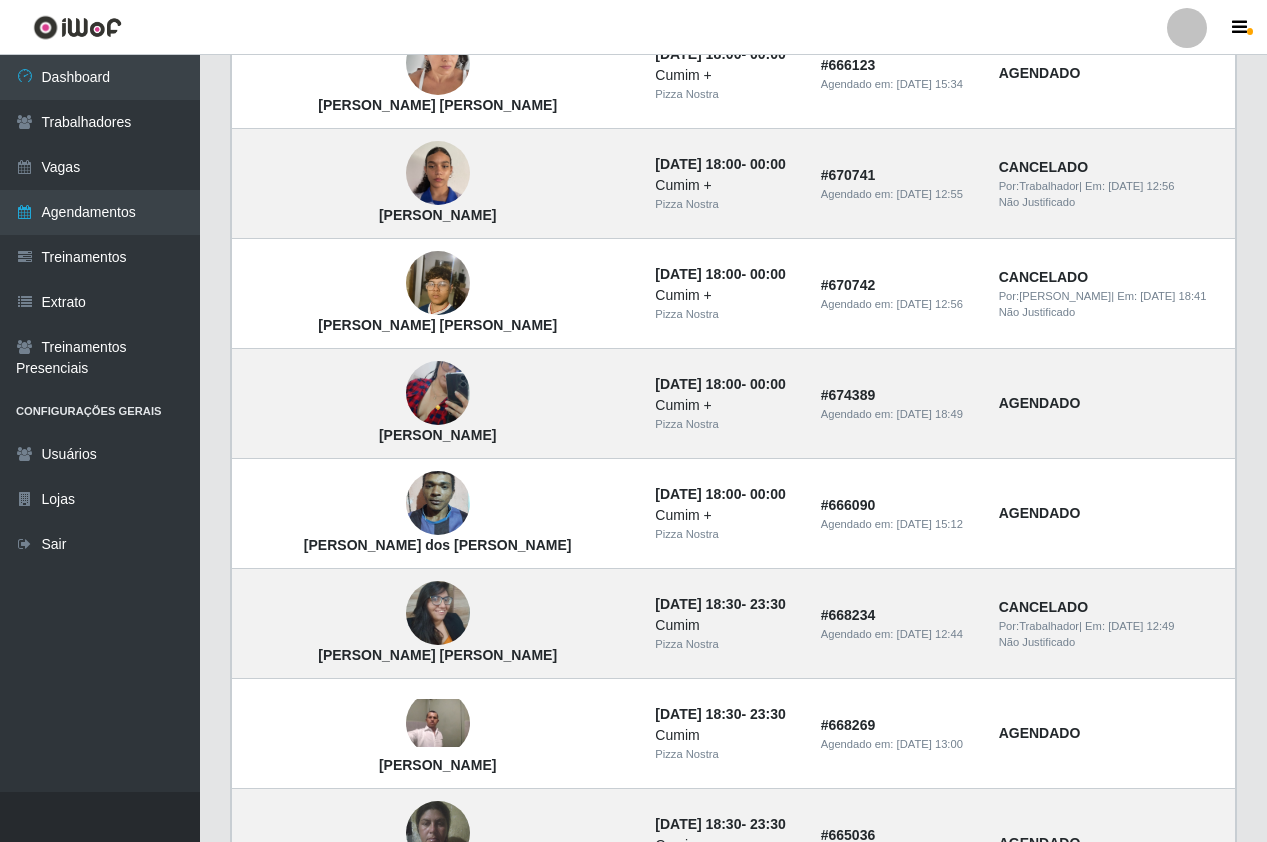 scroll, scrollTop: 1246, scrollLeft: 0, axis: vertical 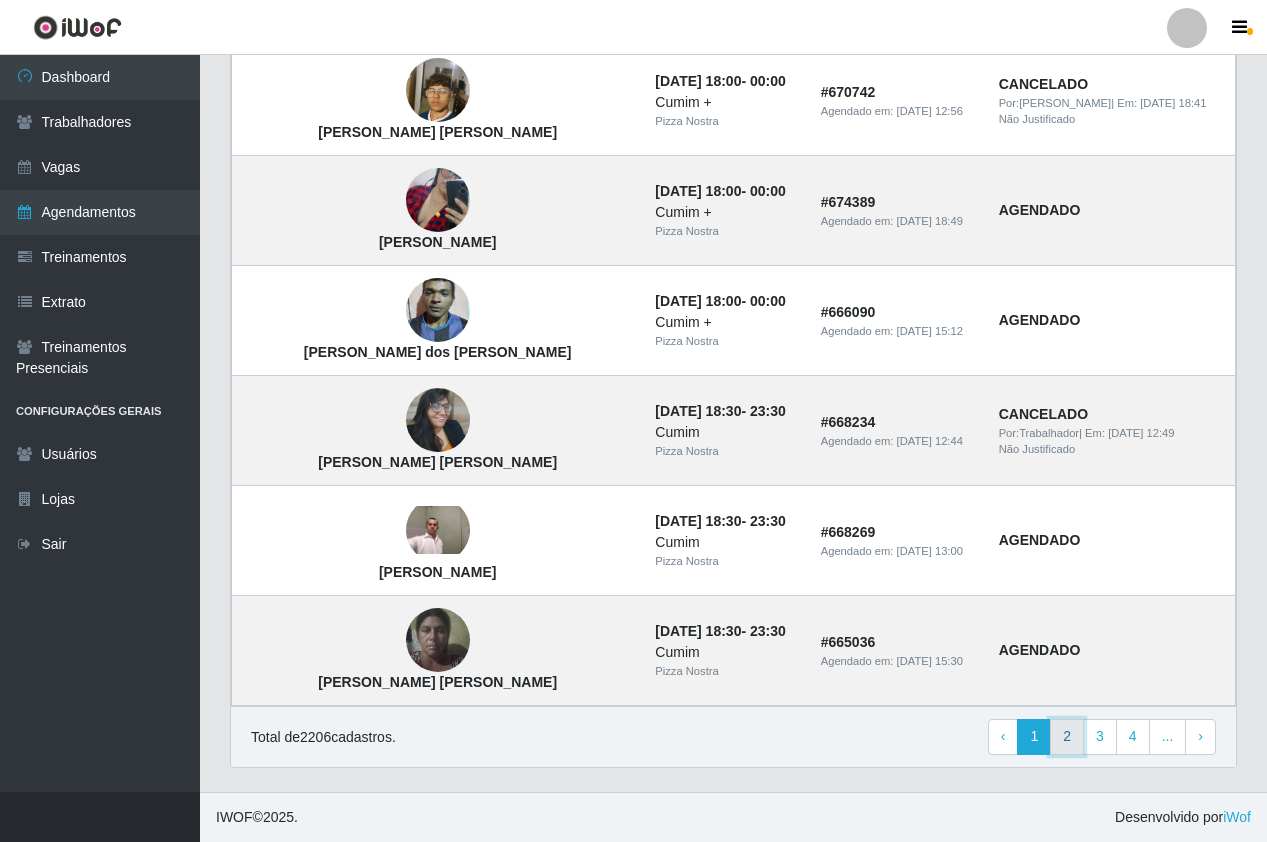 click on "2" at bounding box center [1067, 737] 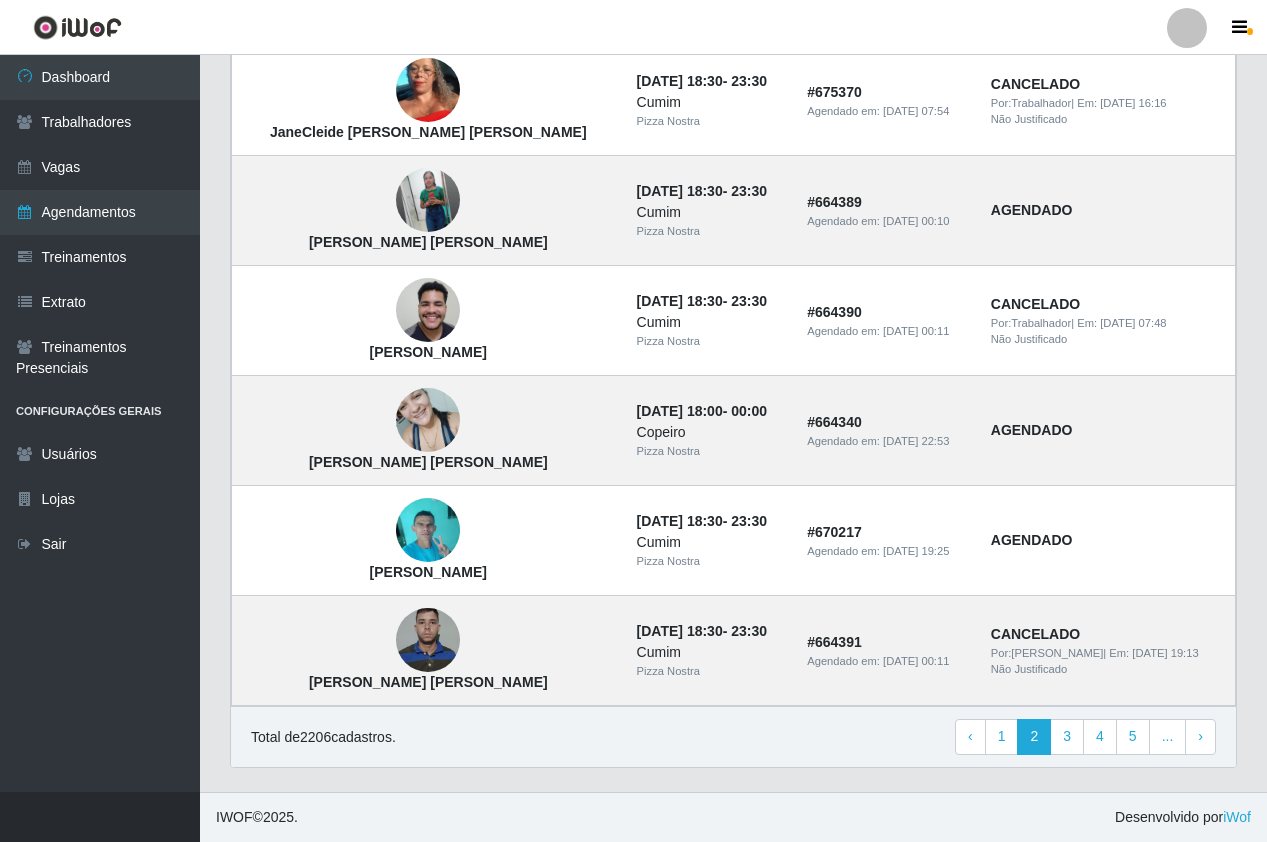 scroll, scrollTop: 646, scrollLeft: 0, axis: vertical 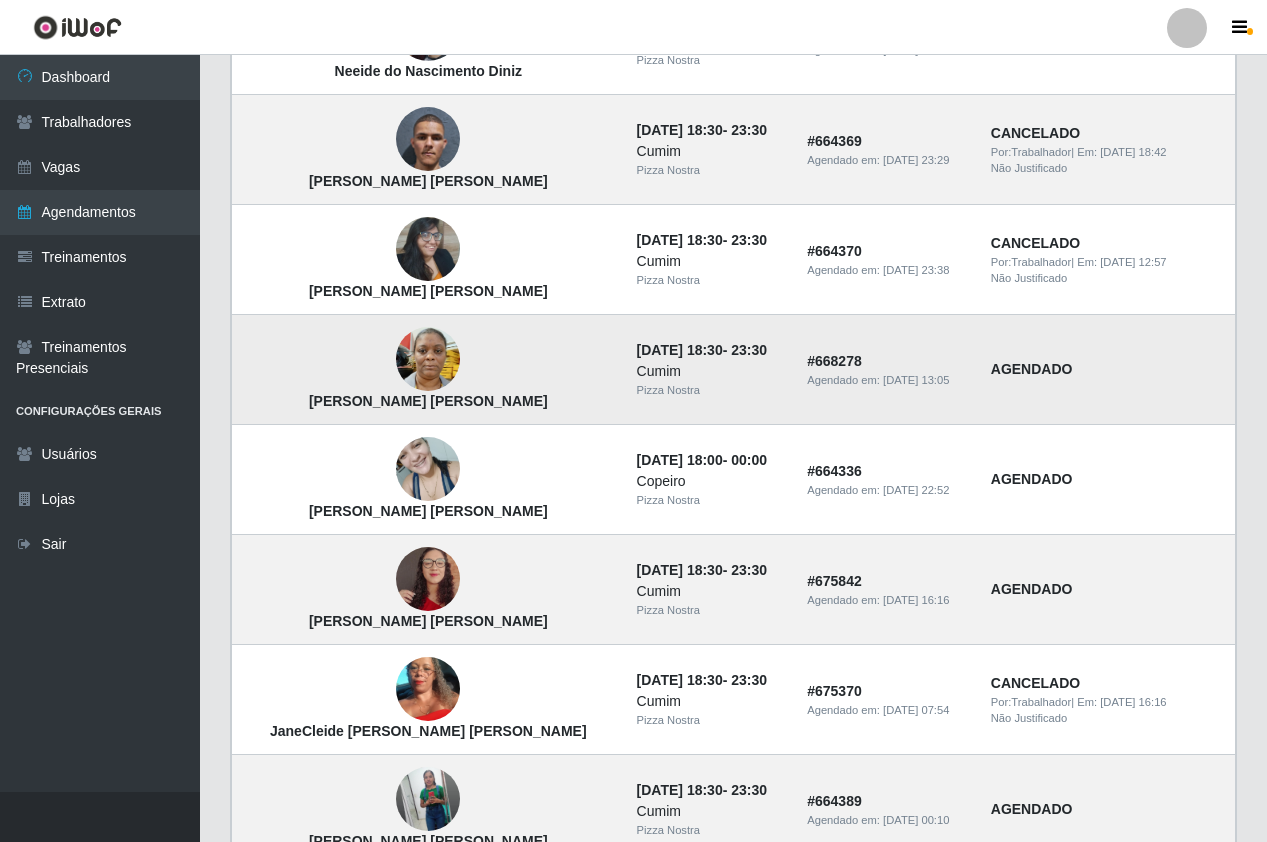 click at bounding box center (428, 359) 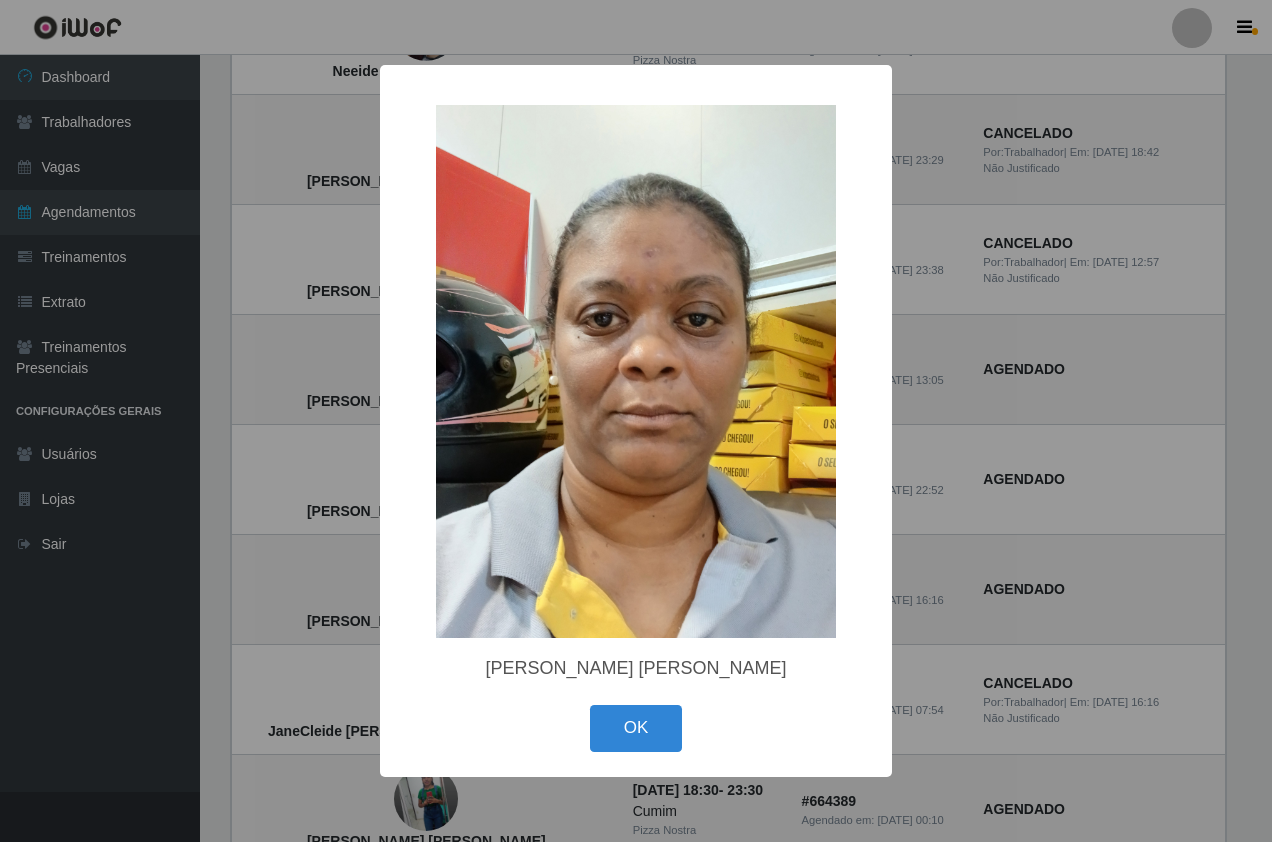 click on "×" at bounding box center (636, 371) 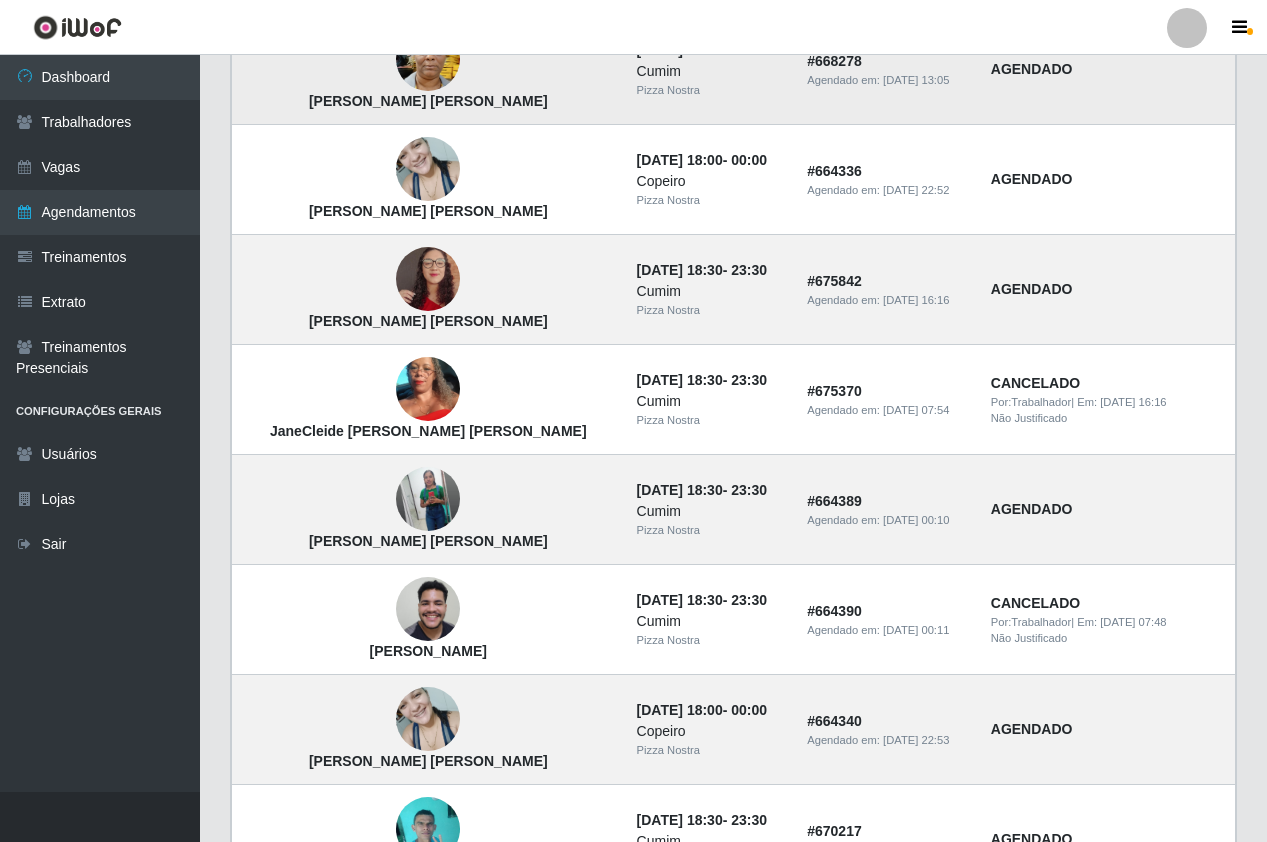 scroll, scrollTop: 1246, scrollLeft: 0, axis: vertical 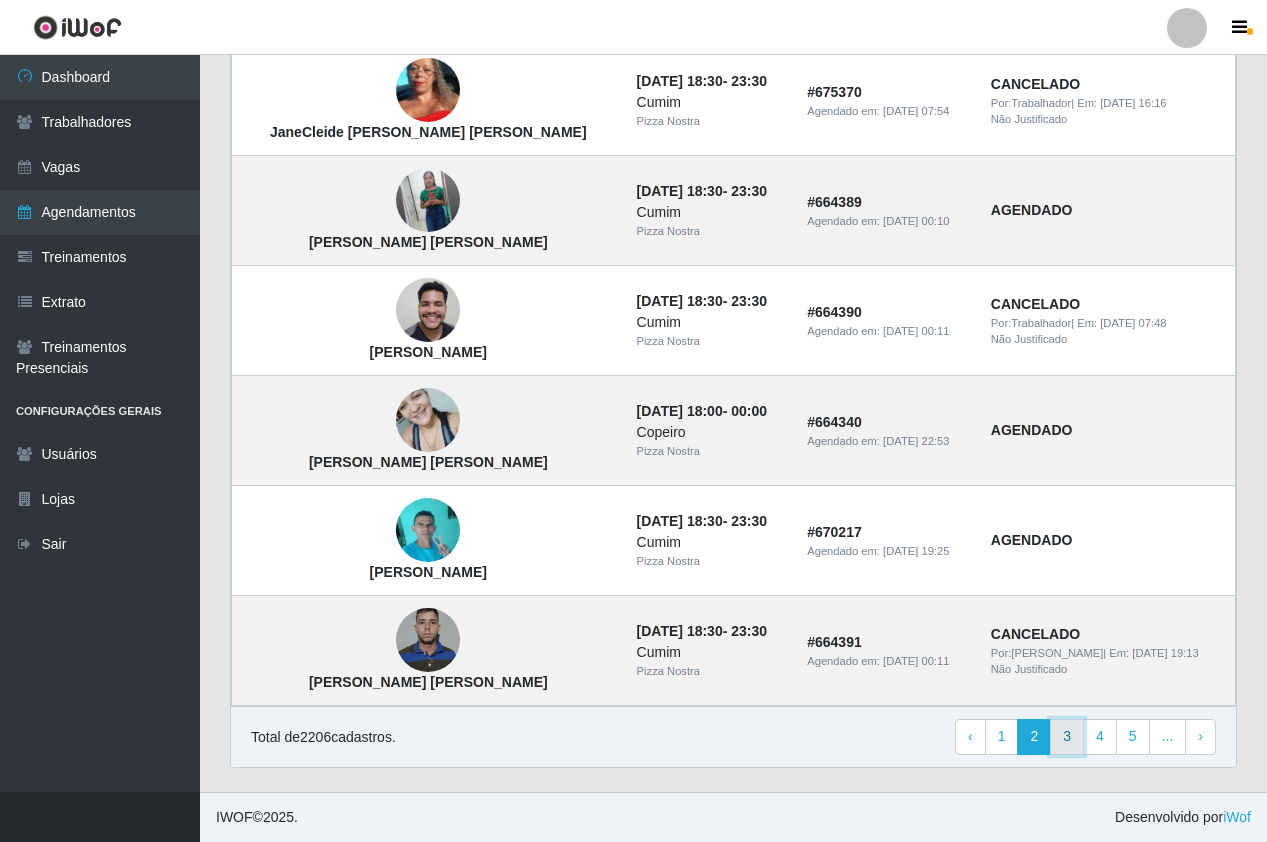 click on "3" at bounding box center (1067, 737) 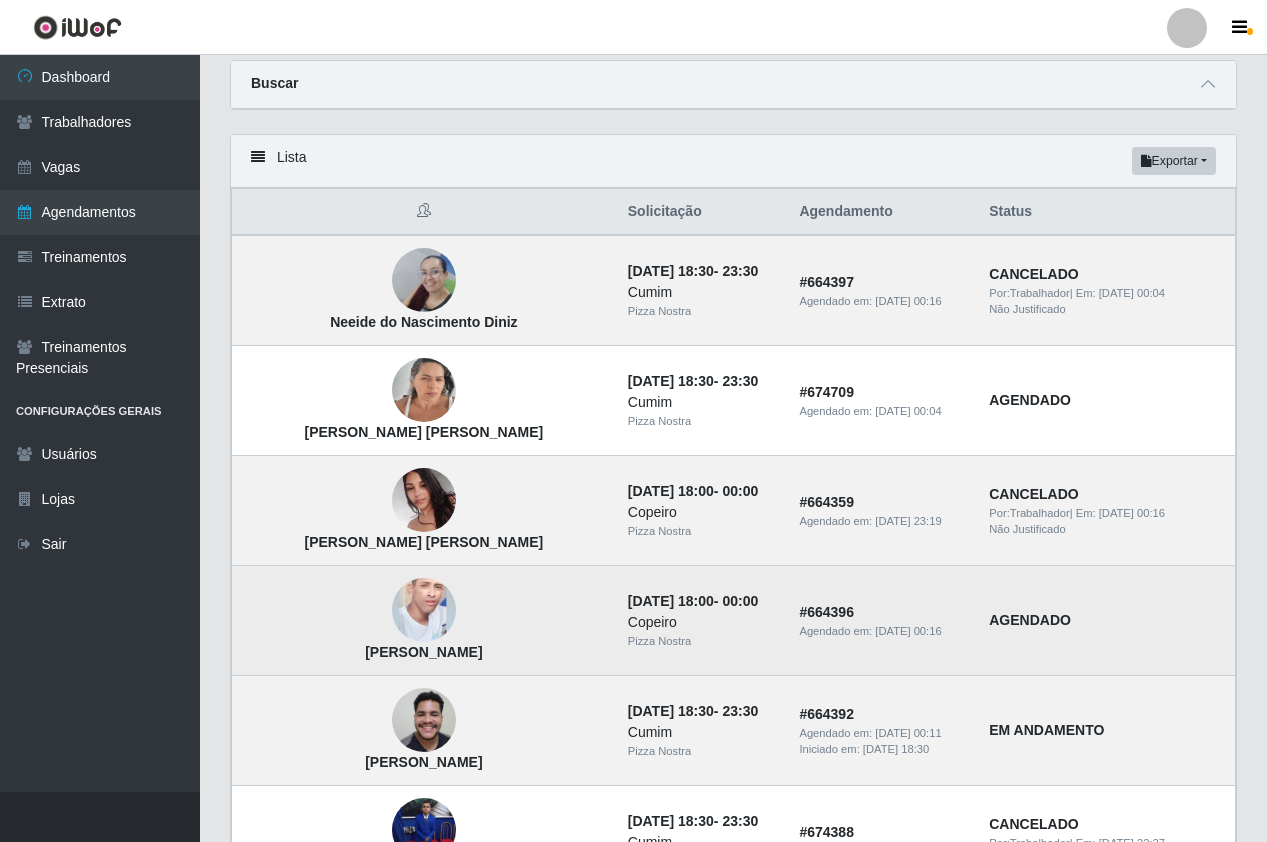 scroll, scrollTop: 100, scrollLeft: 0, axis: vertical 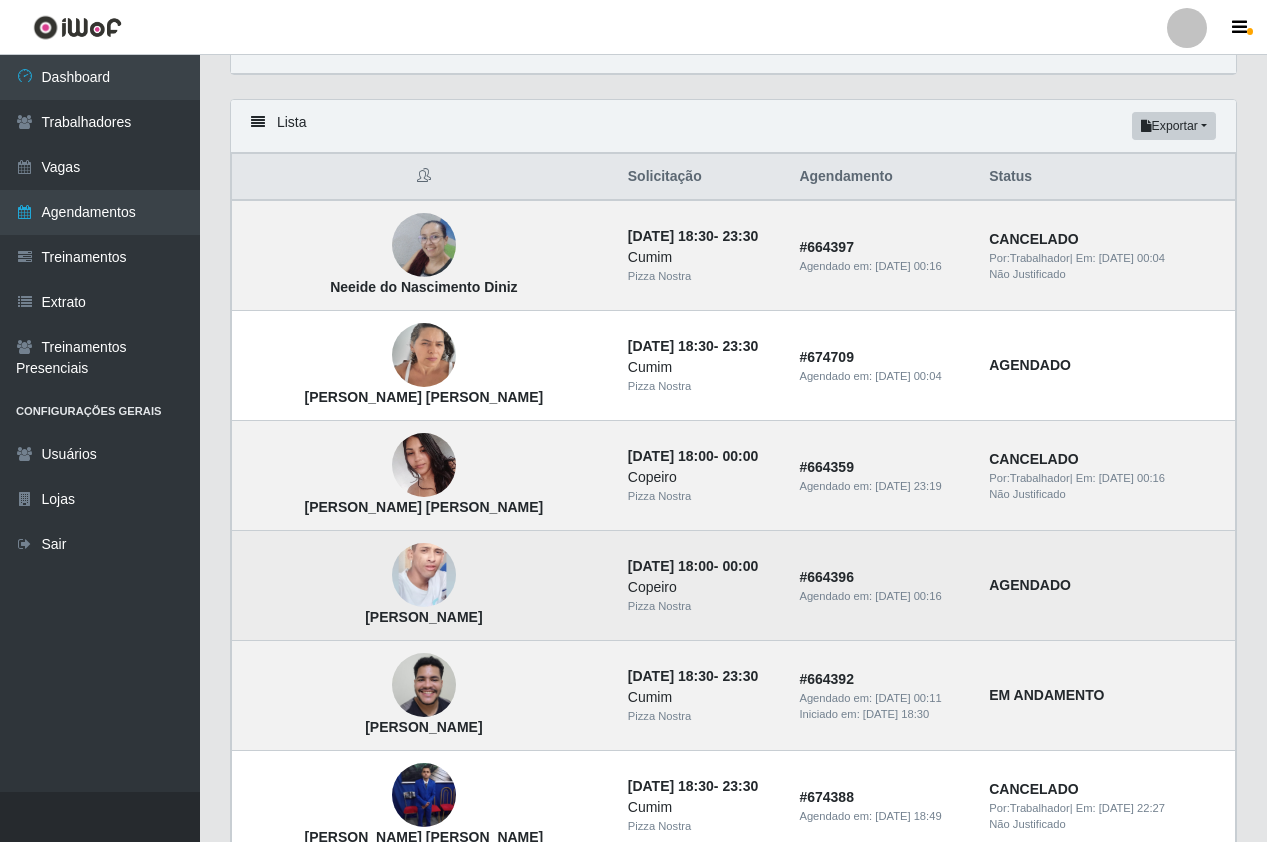 click at bounding box center [424, 576] 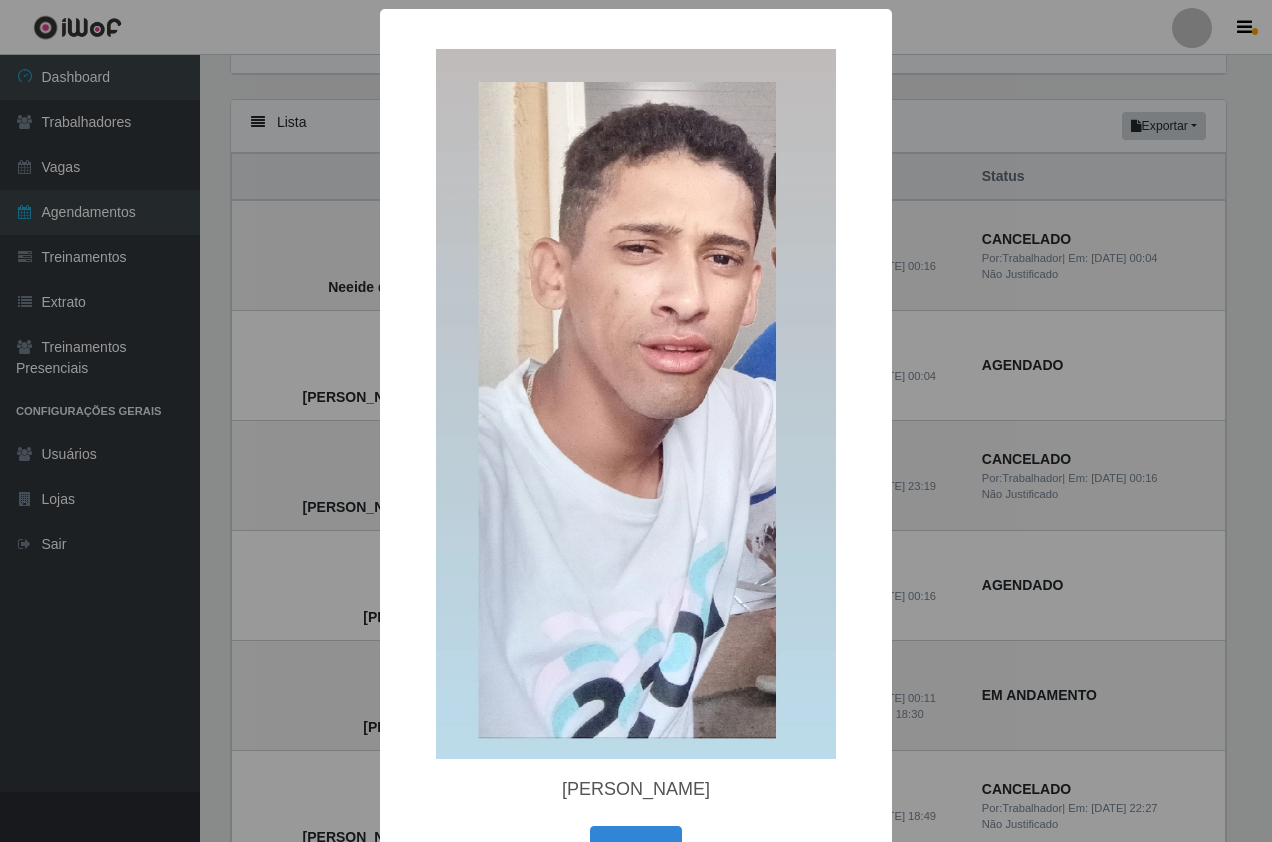 click on "× Rafael Moreira da Silva OK Cancel" at bounding box center (636, 453) 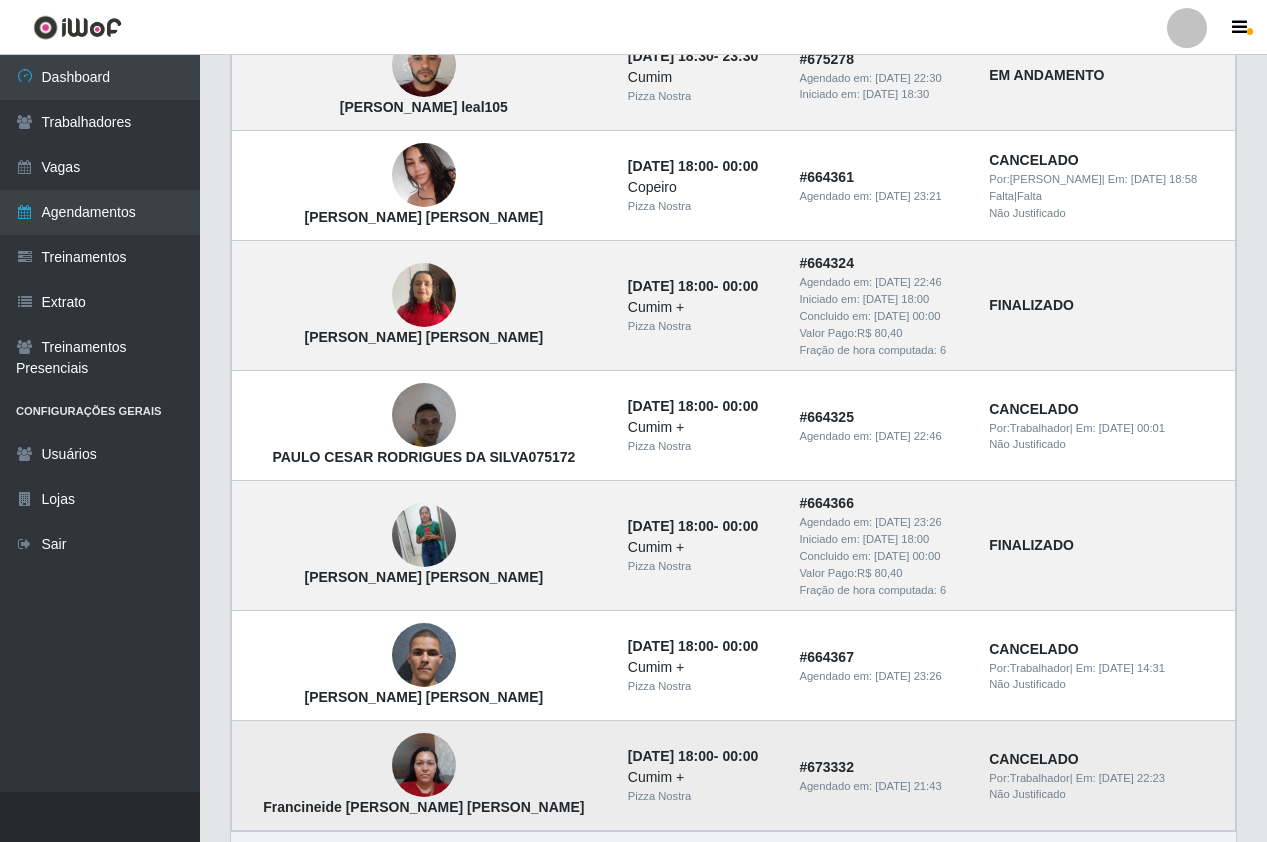 scroll, scrollTop: 1286, scrollLeft: 0, axis: vertical 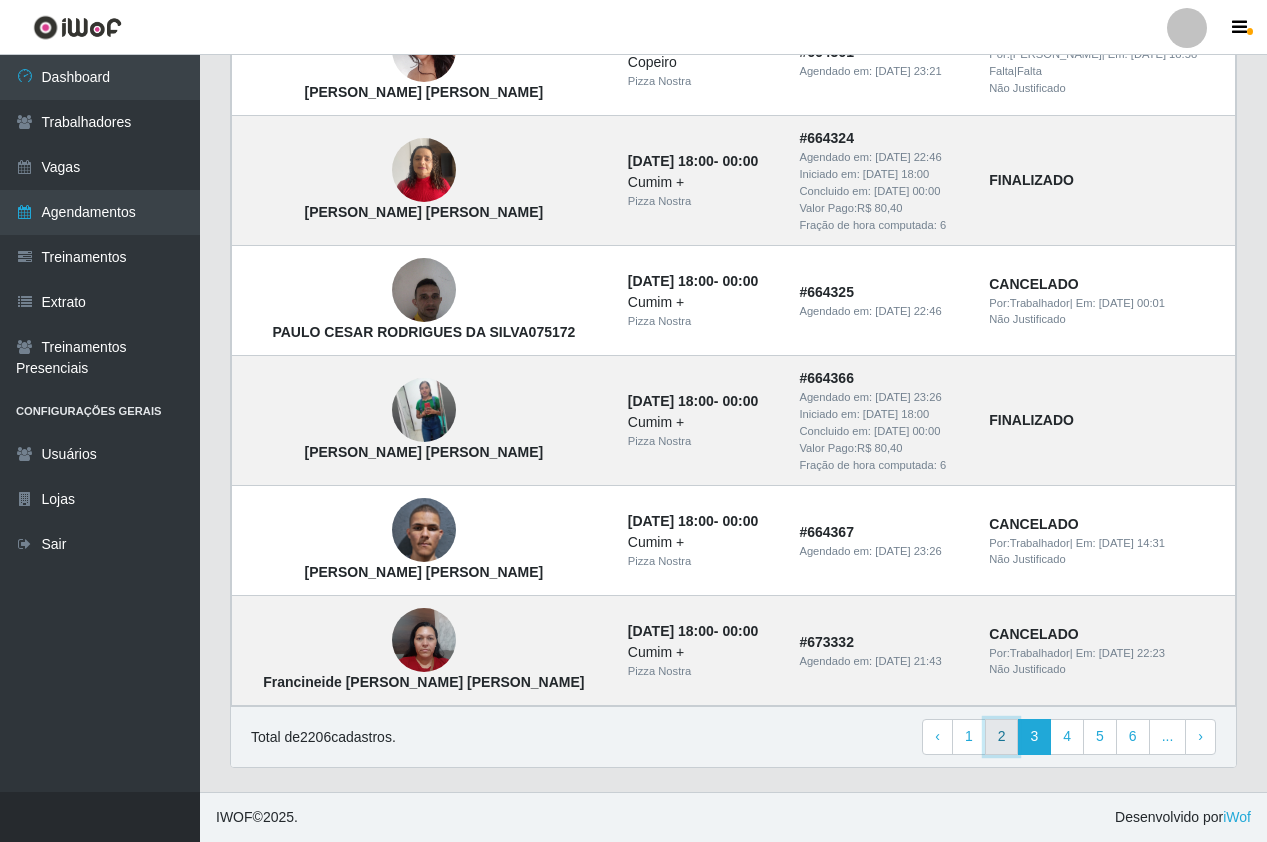 click on "2" at bounding box center (1002, 737) 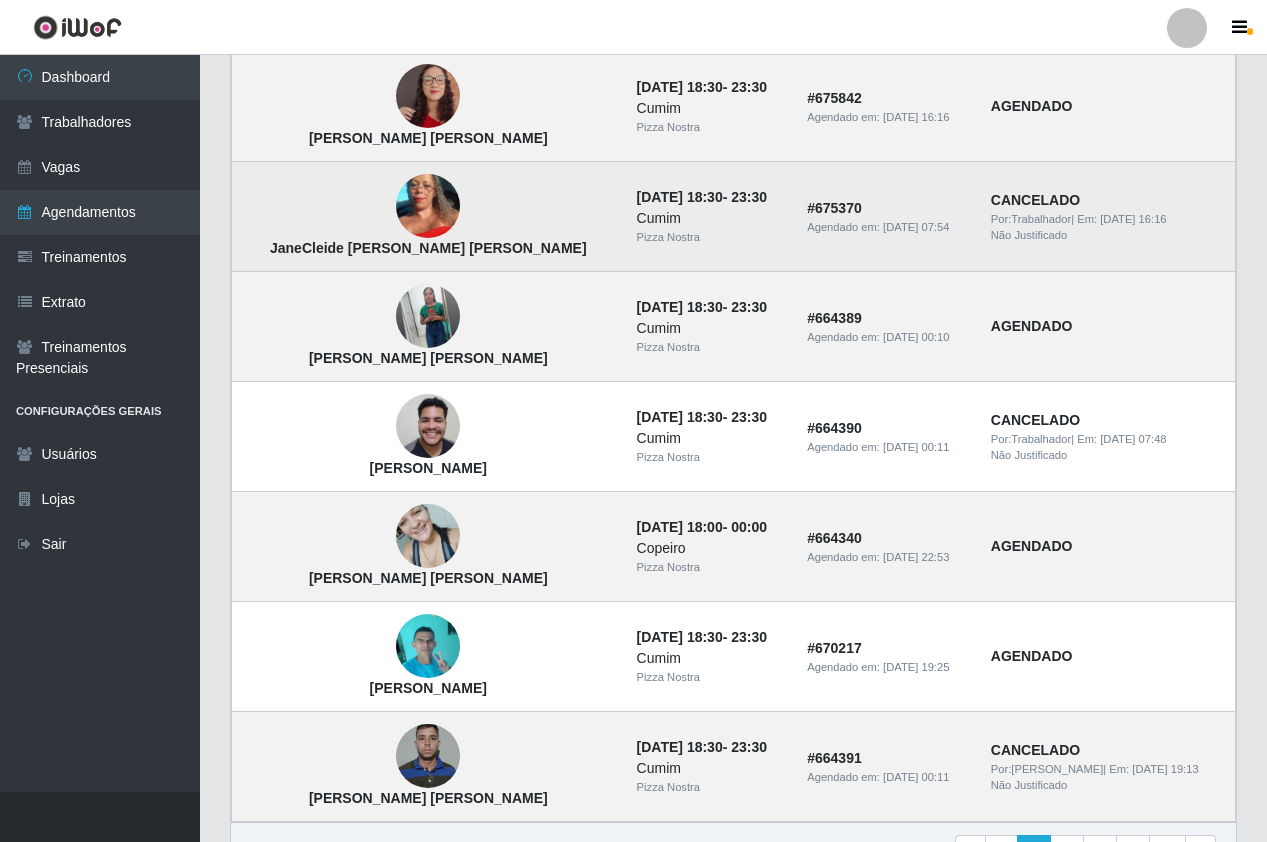 scroll, scrollTop: 946, scrollLeft: 0, axis: vertical 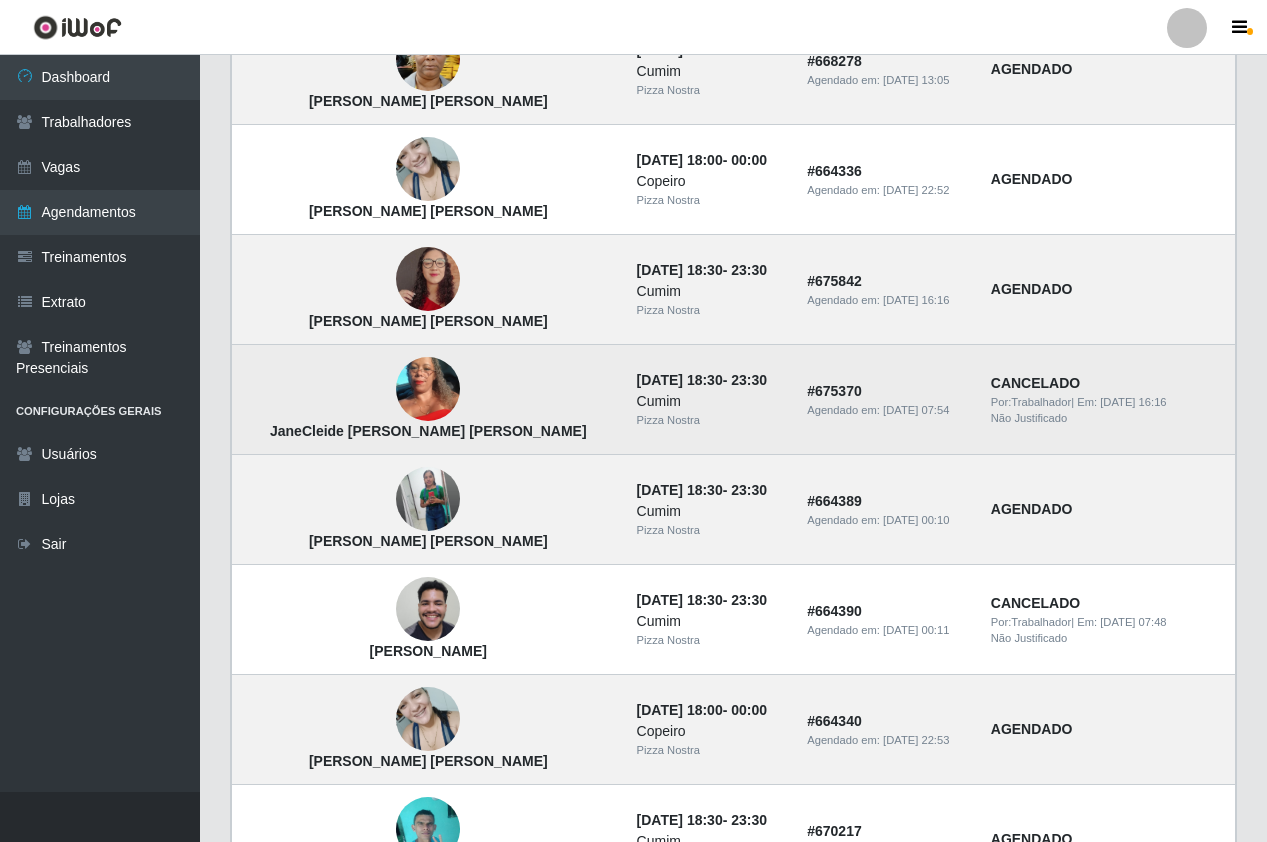 click at bounding box center [428, 389] 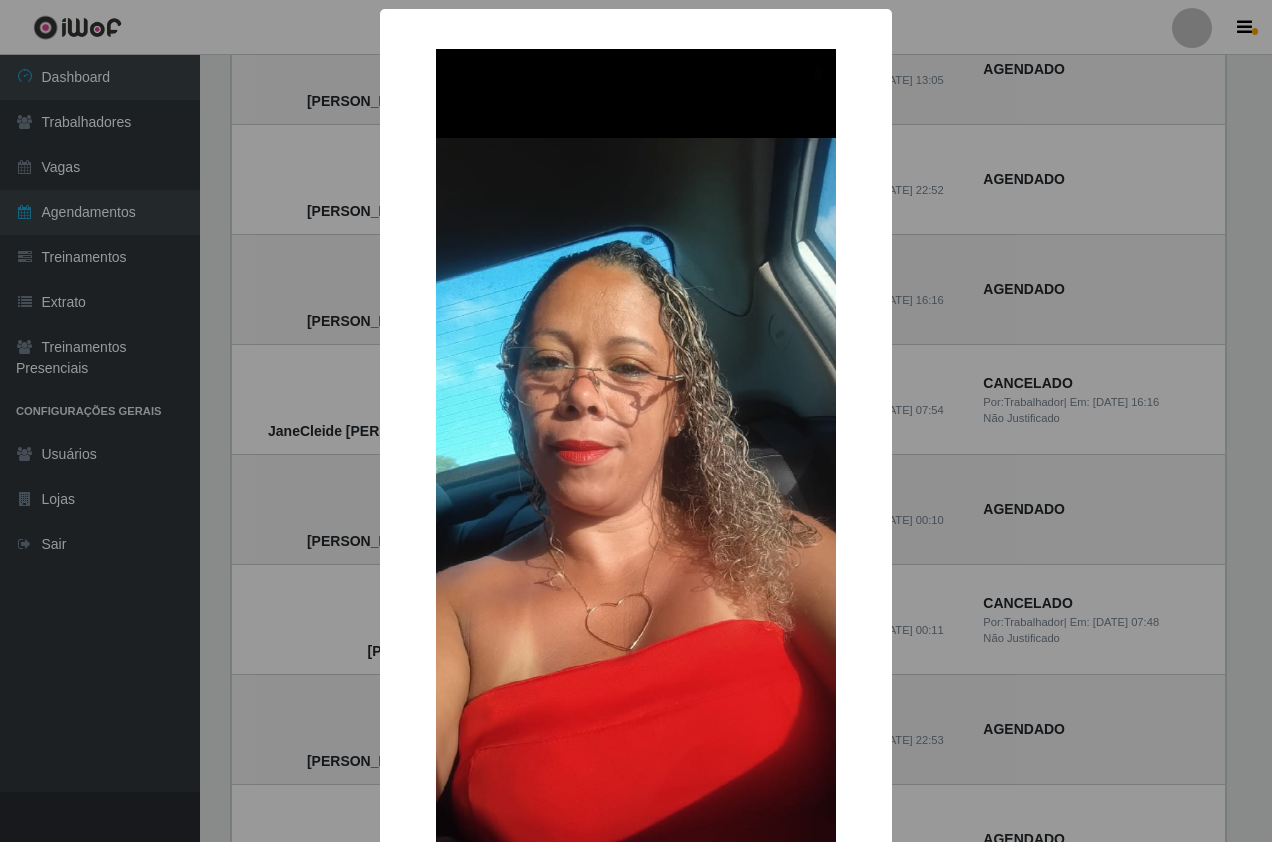 click on "× JaneCleide Gomes de Miranda OK Cancel" at bounding box center [636, 421] 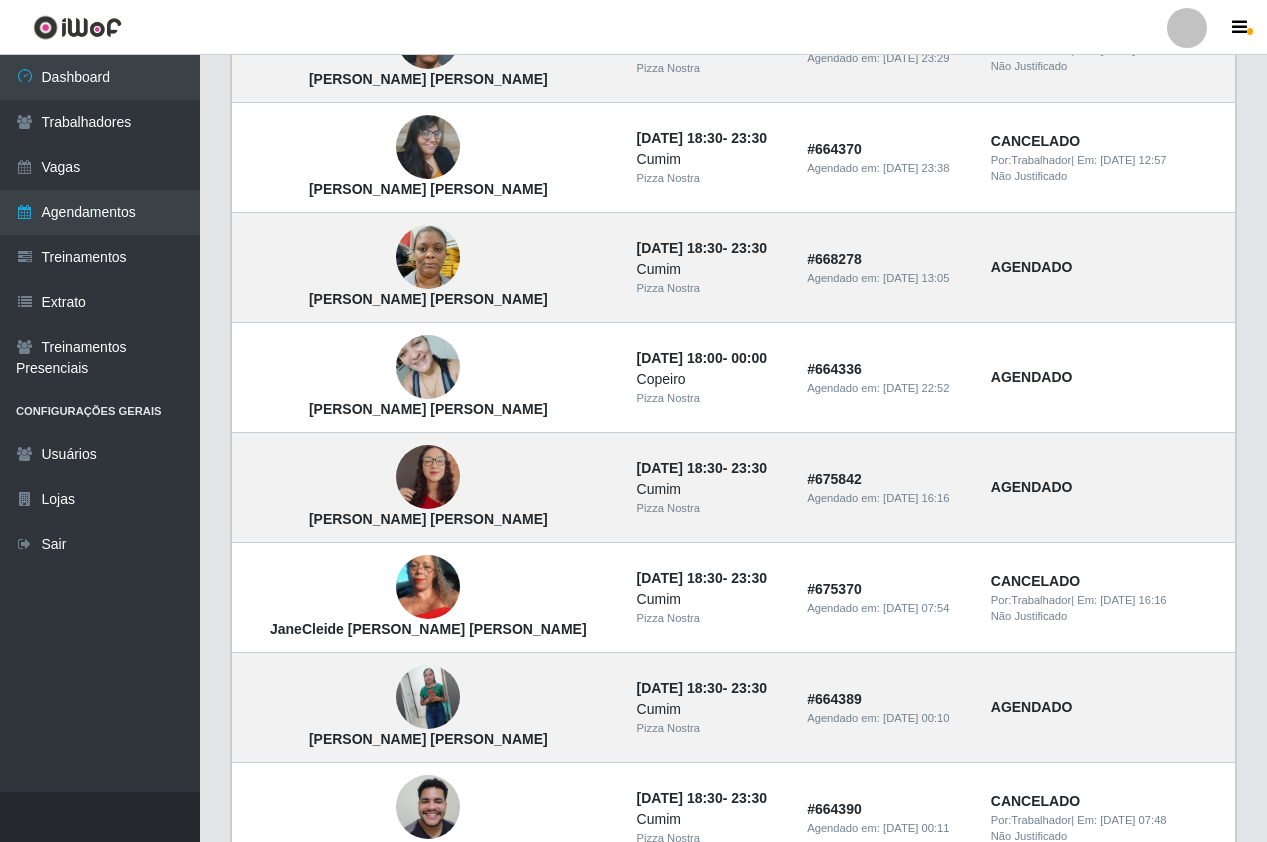 scroll, scrollTop: 746, scrollLeft: 0, axis: vertical 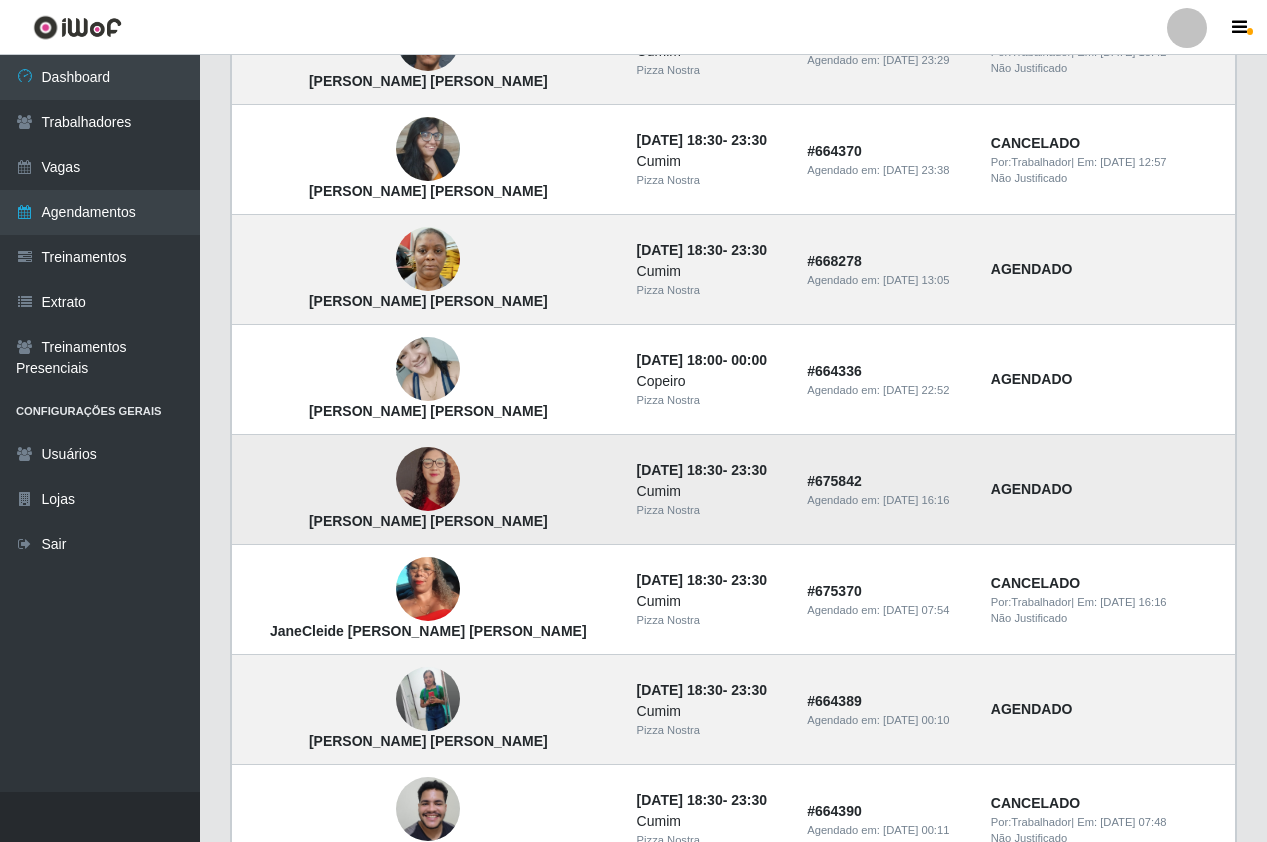 click at bounding box center (428, 480) 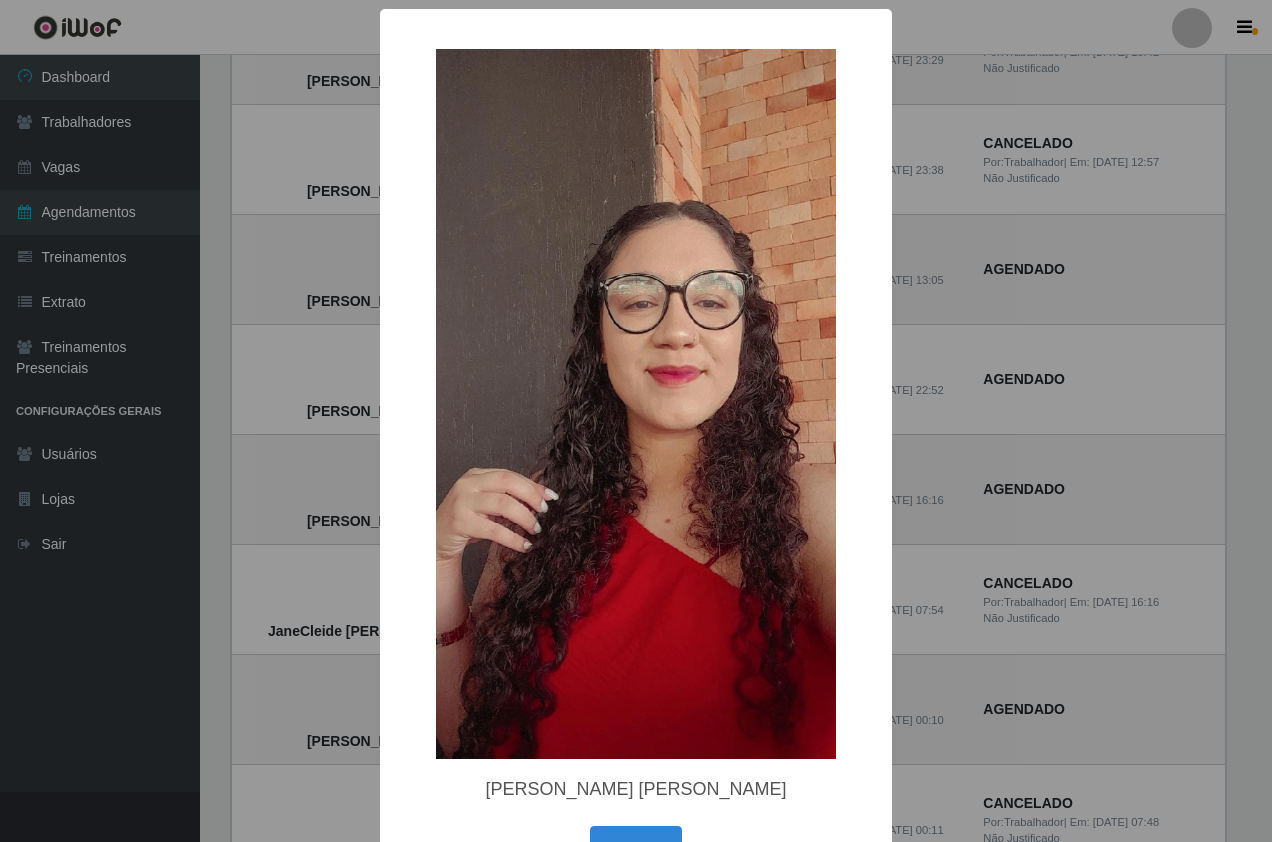 click on "× Maria Eduarda Silva da Cruz  OK Cancel" at bounding box center [636, 421] 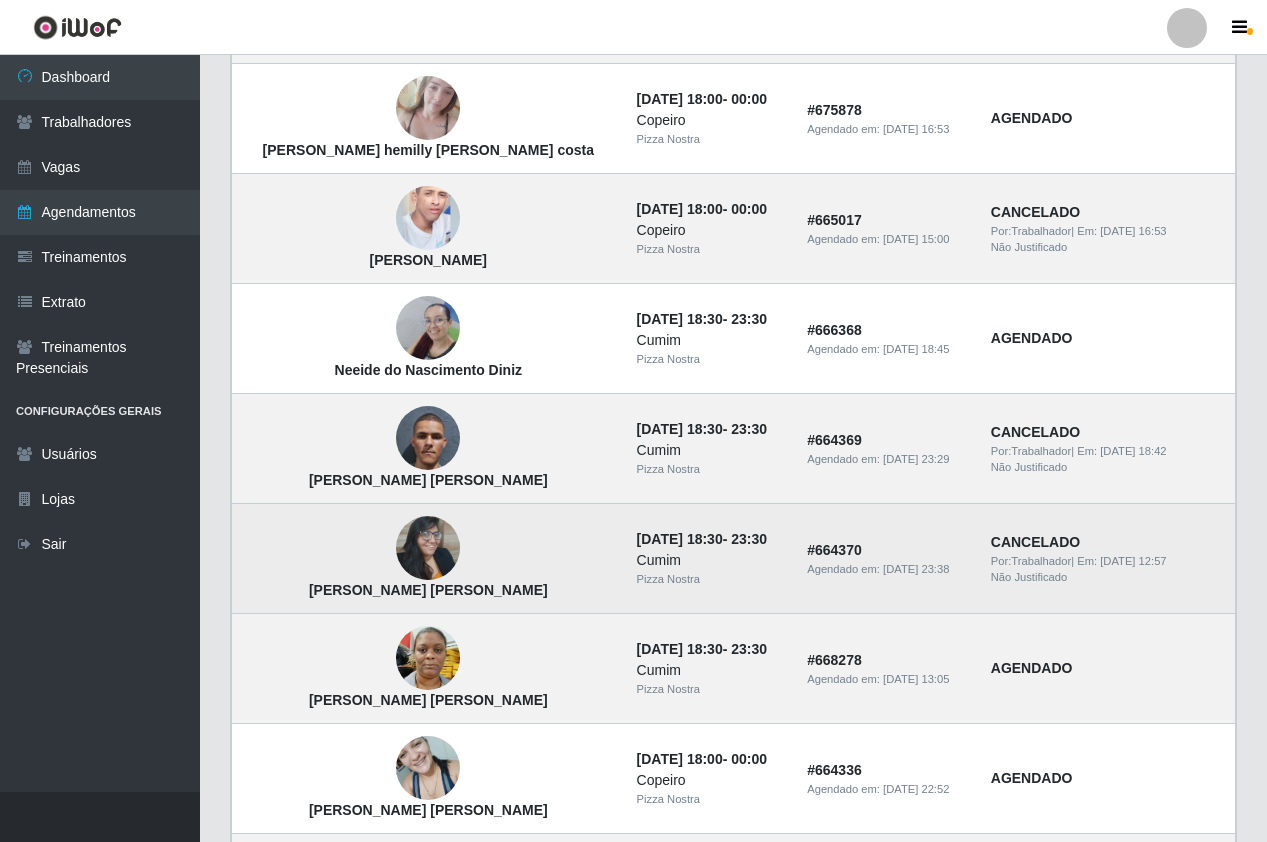scroll, scrollTop: 346, scrollLeft: 0, axis: vertical 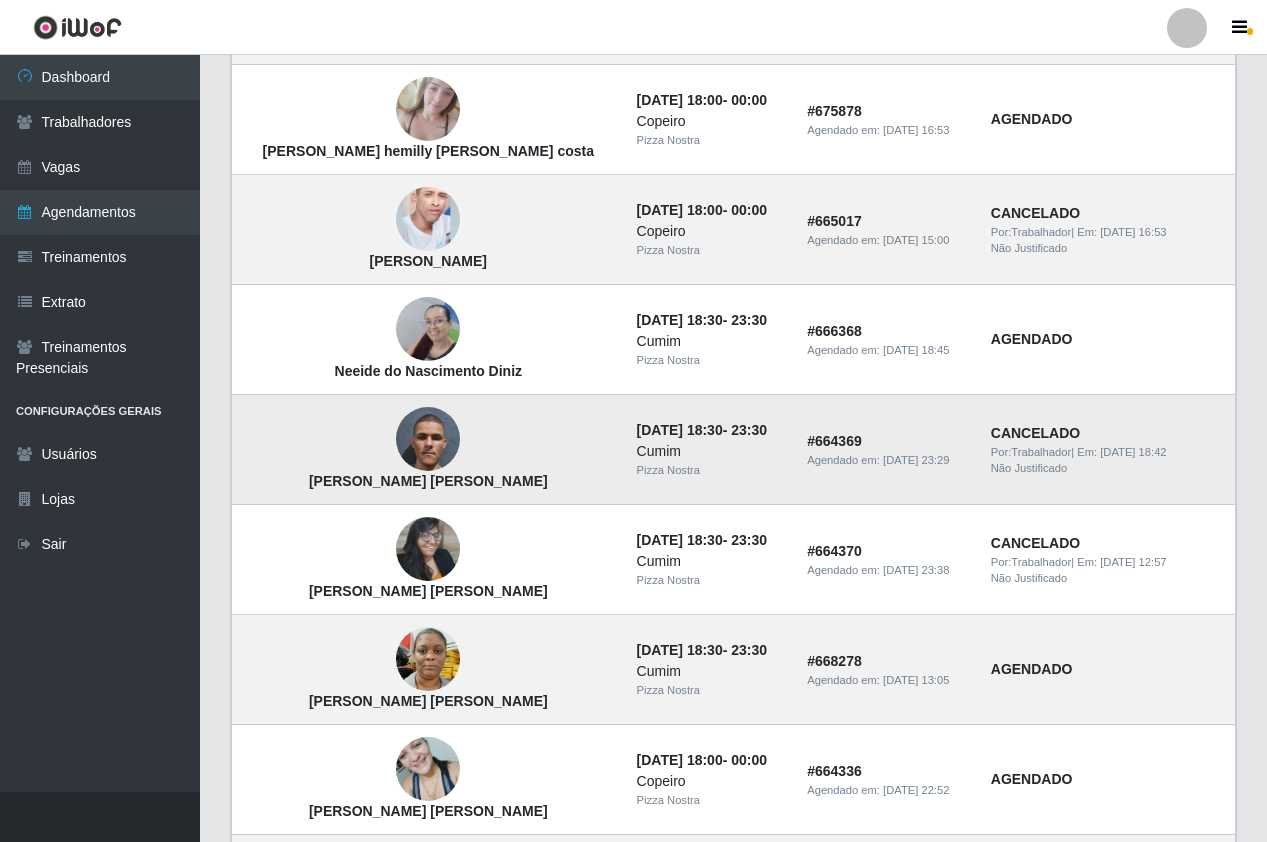 click at bounding box center (428, 440) 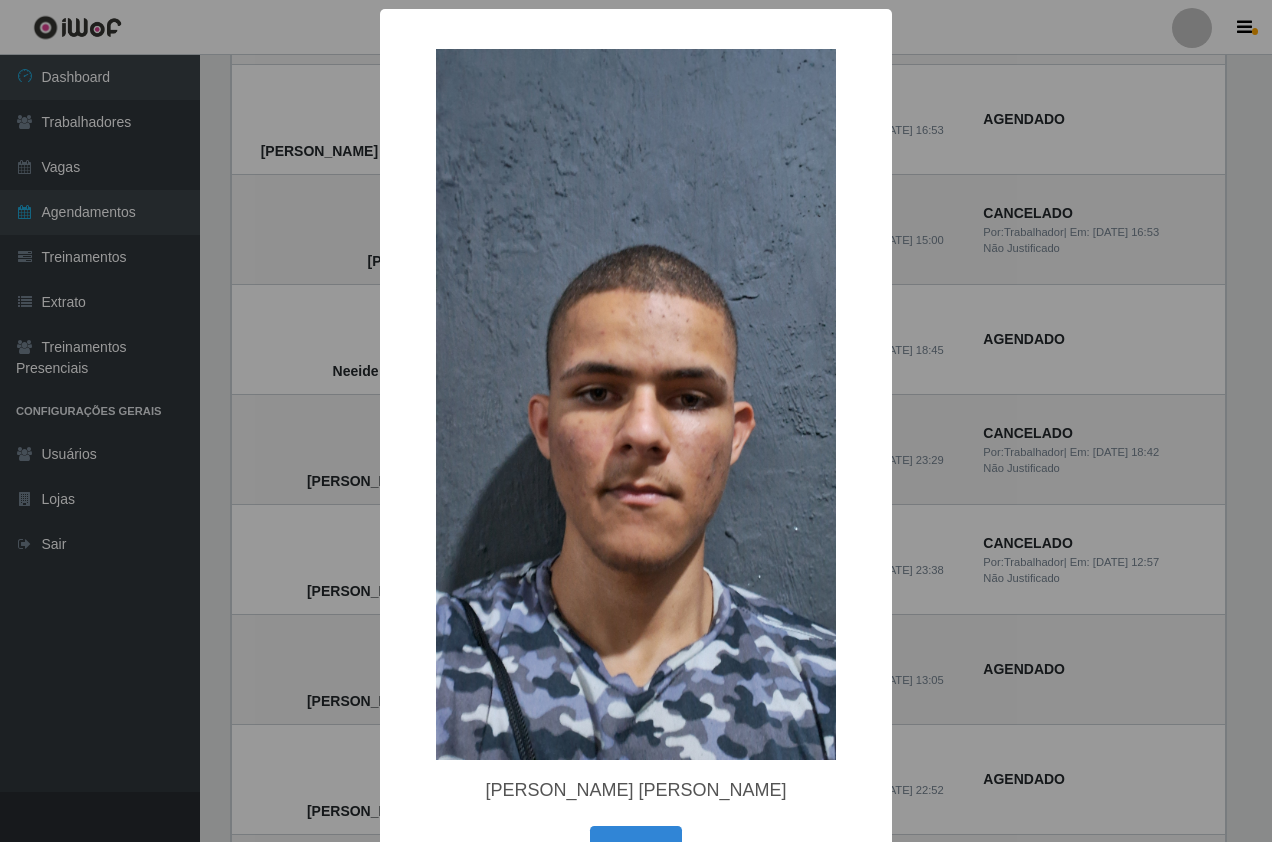 click on "×" at bounding box center [636, 404] 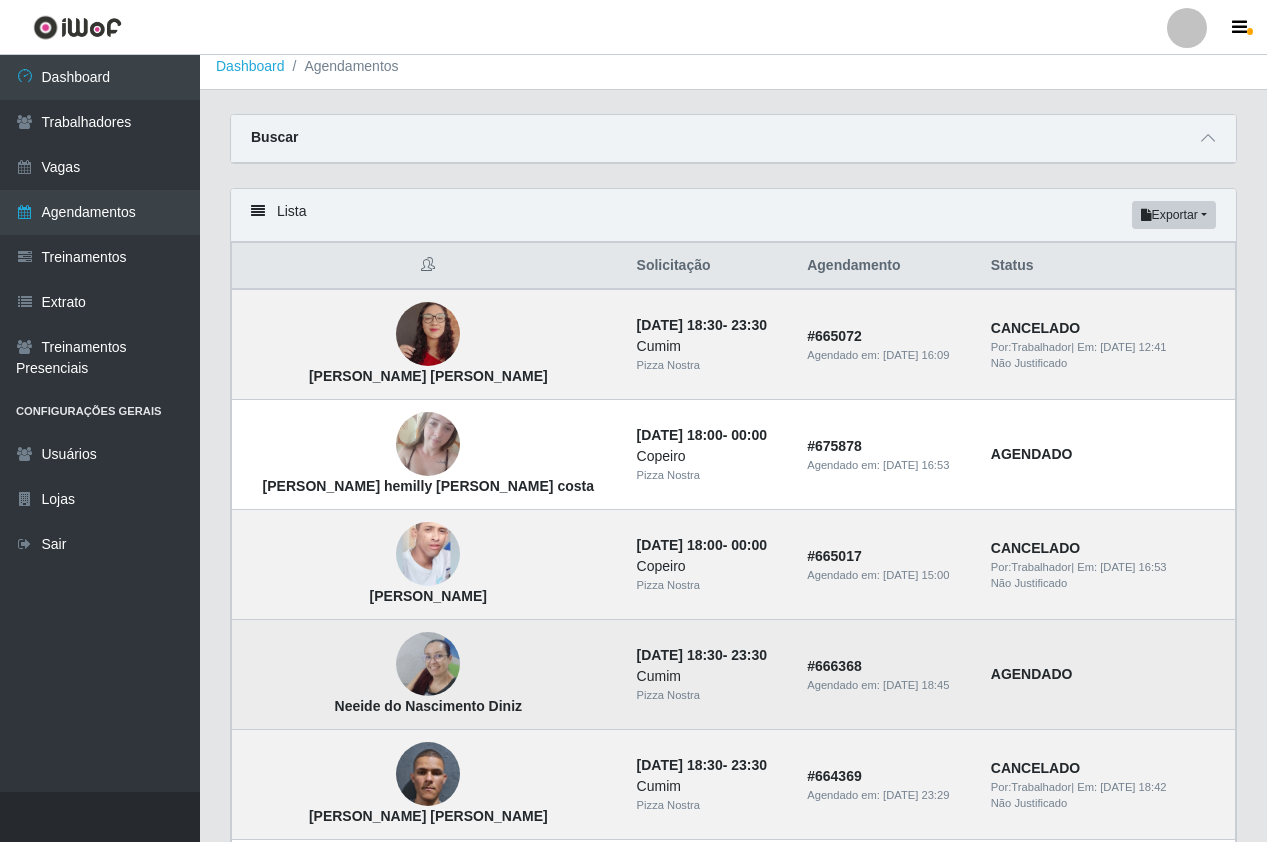 scroll, scrollTop: 0, scrollLeft: 0, axis: both 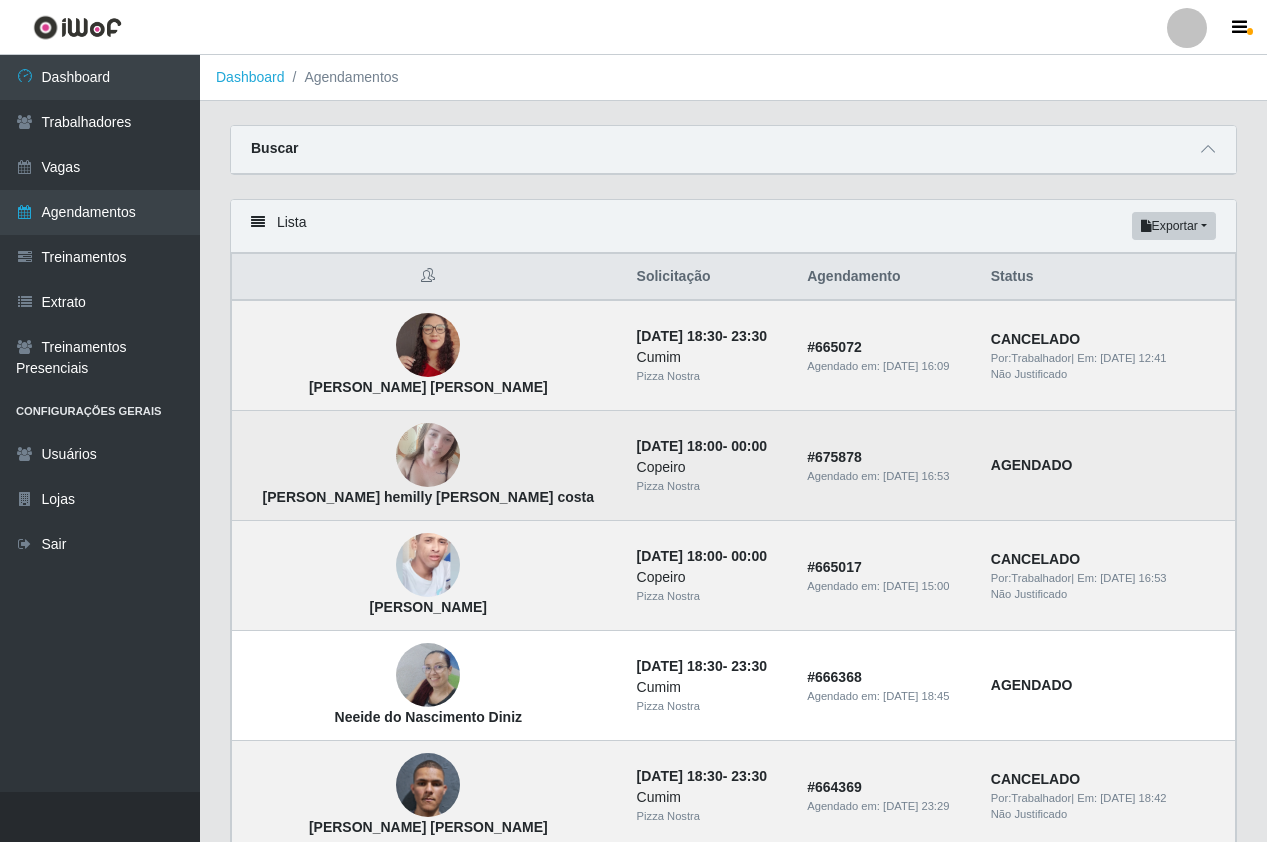 click at bounding box center [428, 455] 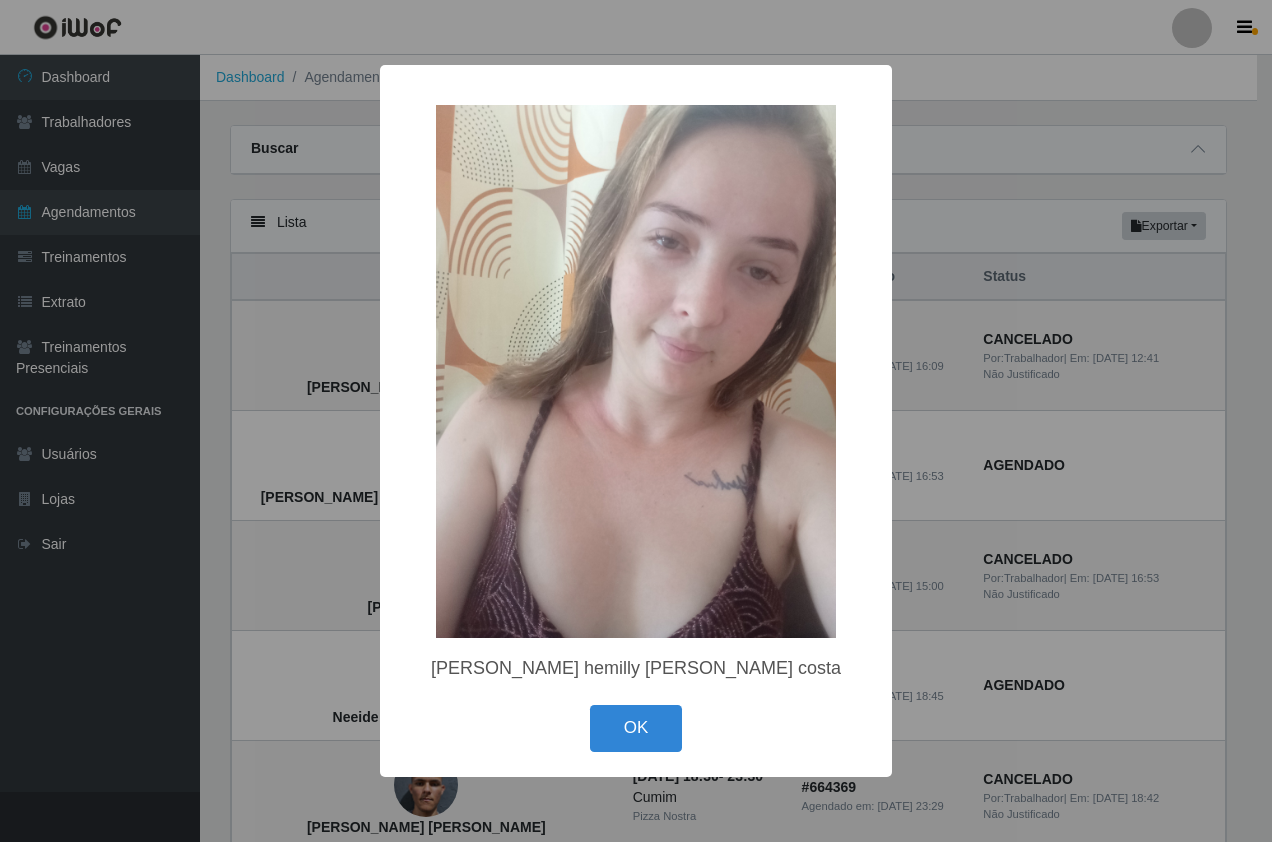 click on "× Denise hemilly Pereira costa  OK Cancel" at bounding box center (636, 421) 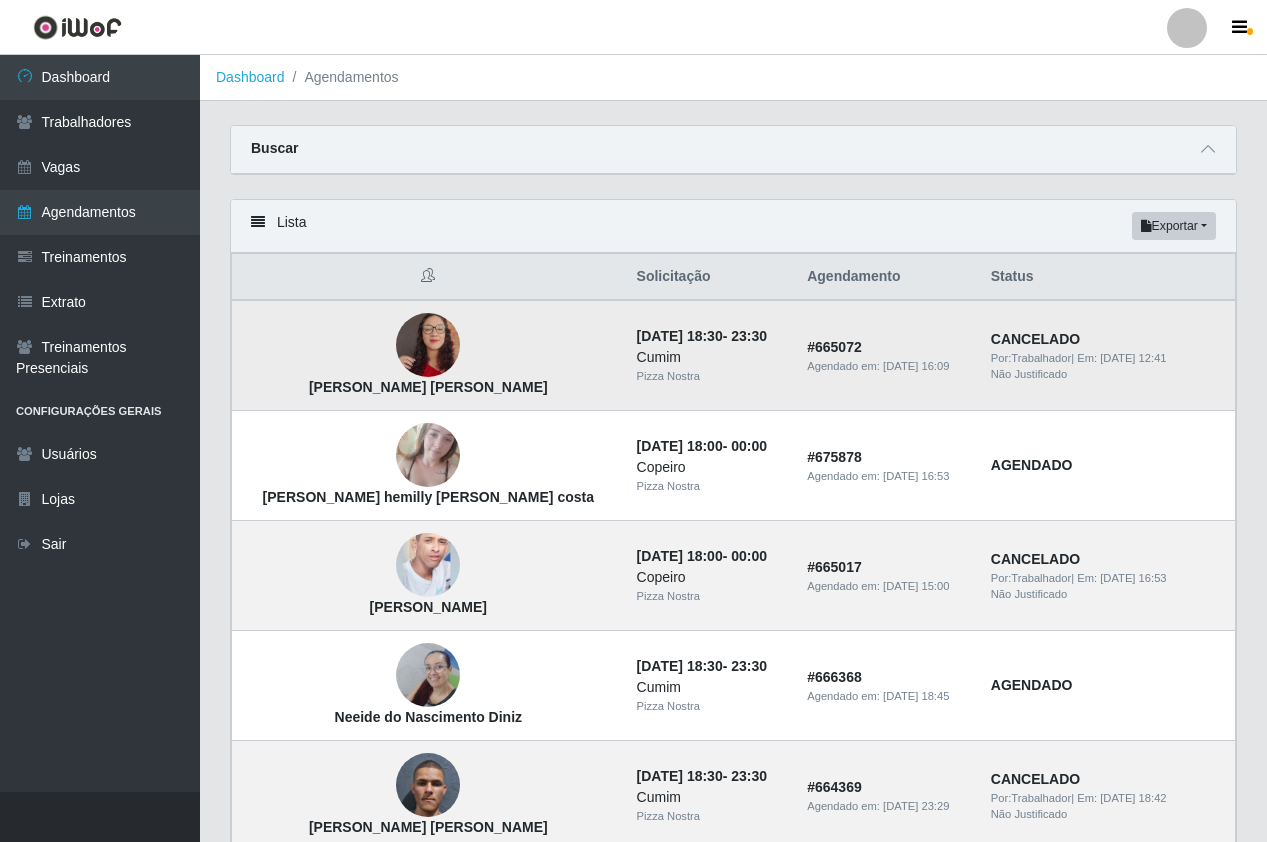 click at bounding box center (428, 346) 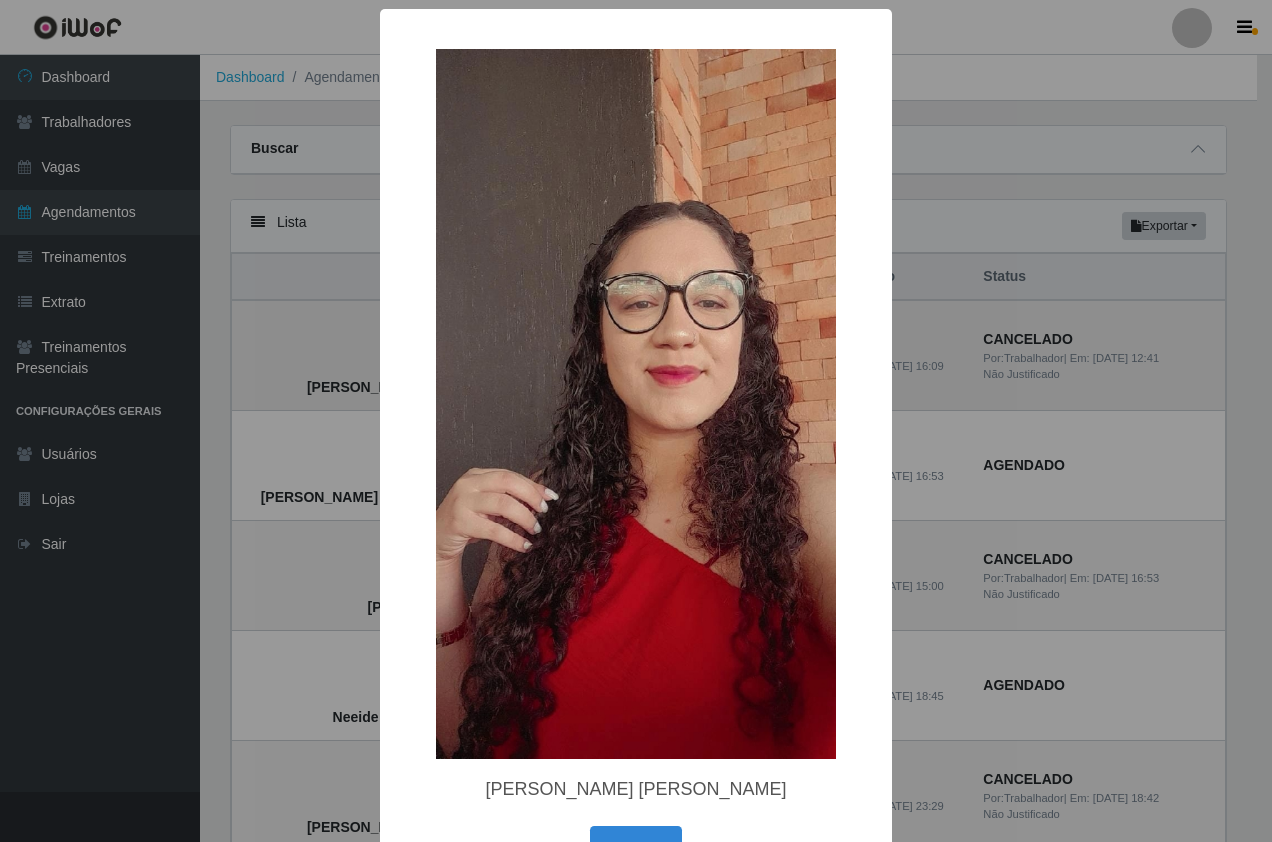 click on "×" at bounding box center [636, 404] 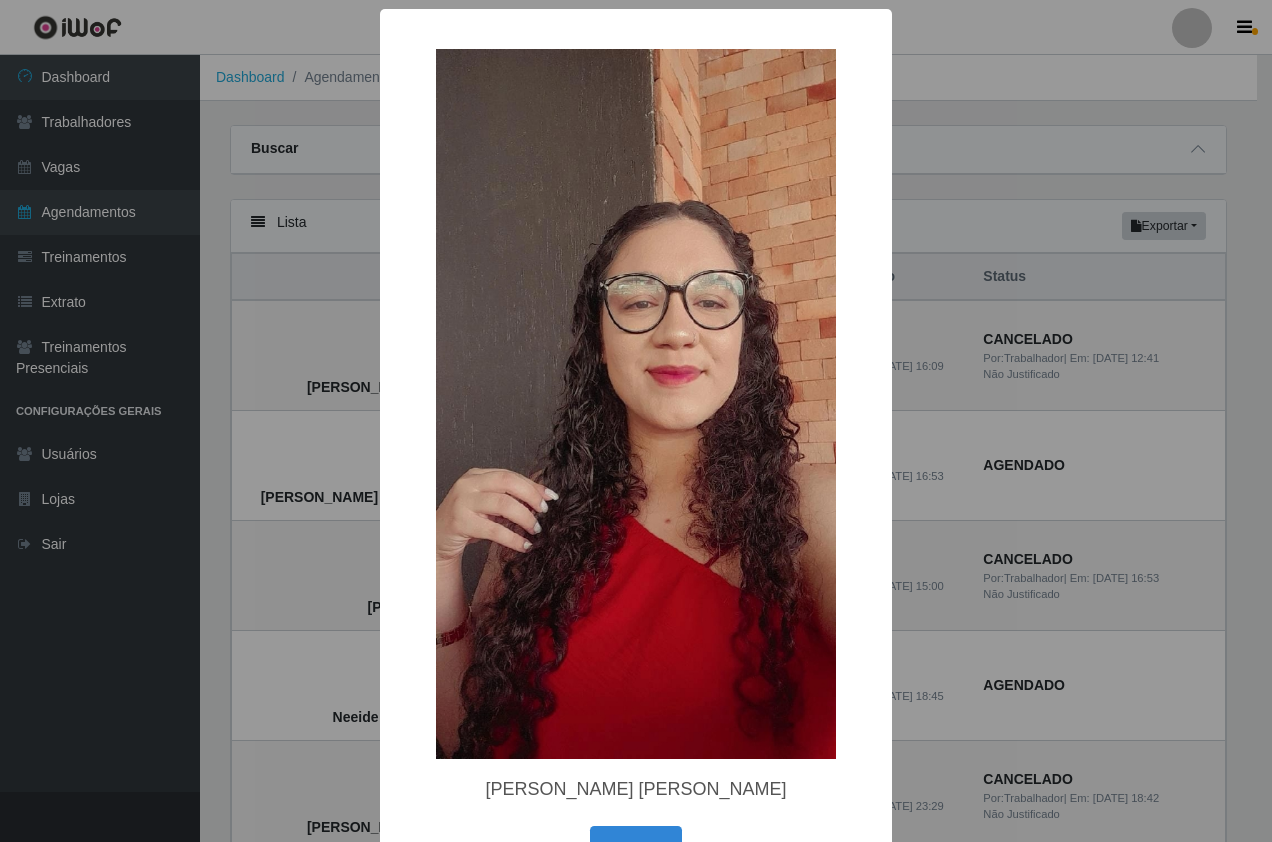 click on "× Maria Eduarda Silva da Cruz  OK Cancel" at bounding box center (636, 453) 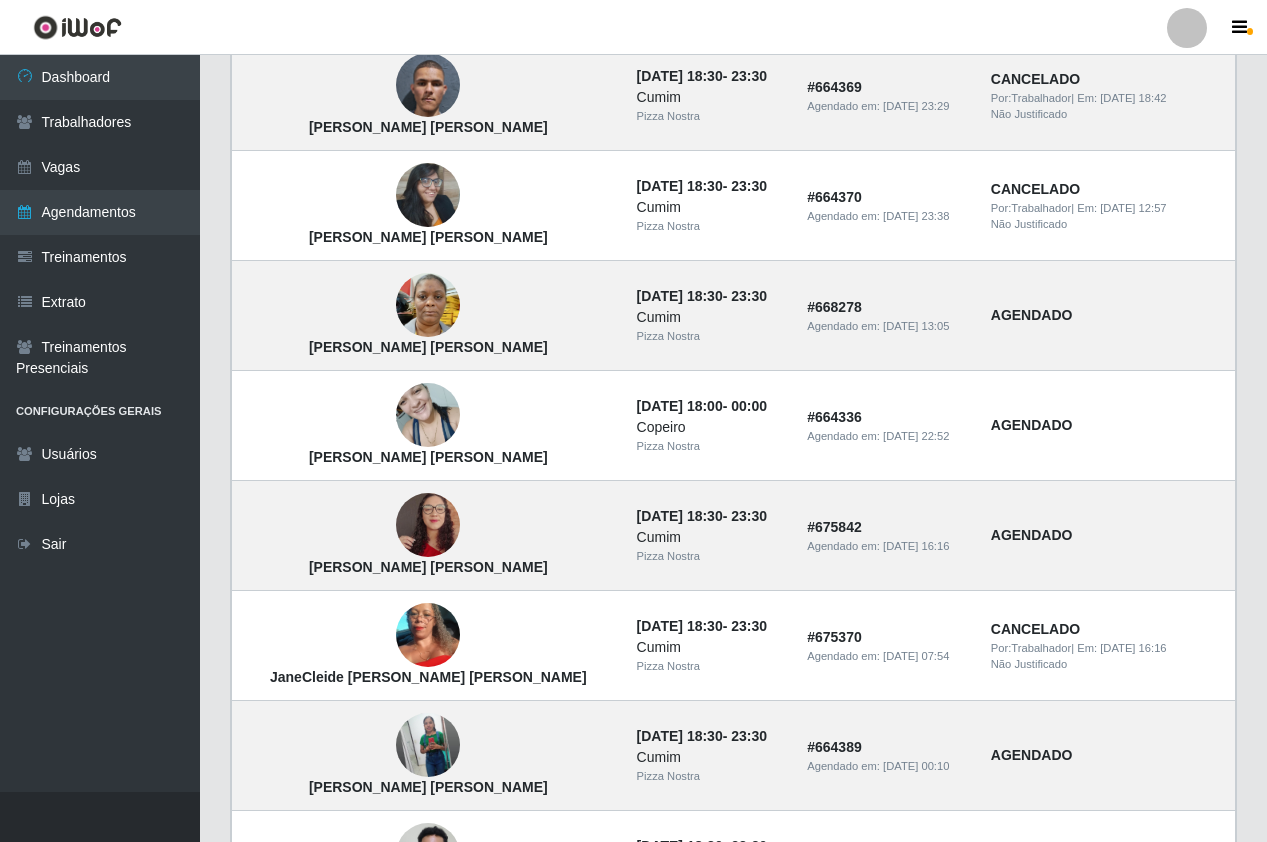 scroll, scrollTop: 1246, scrollLeft: 0, axis: vertical 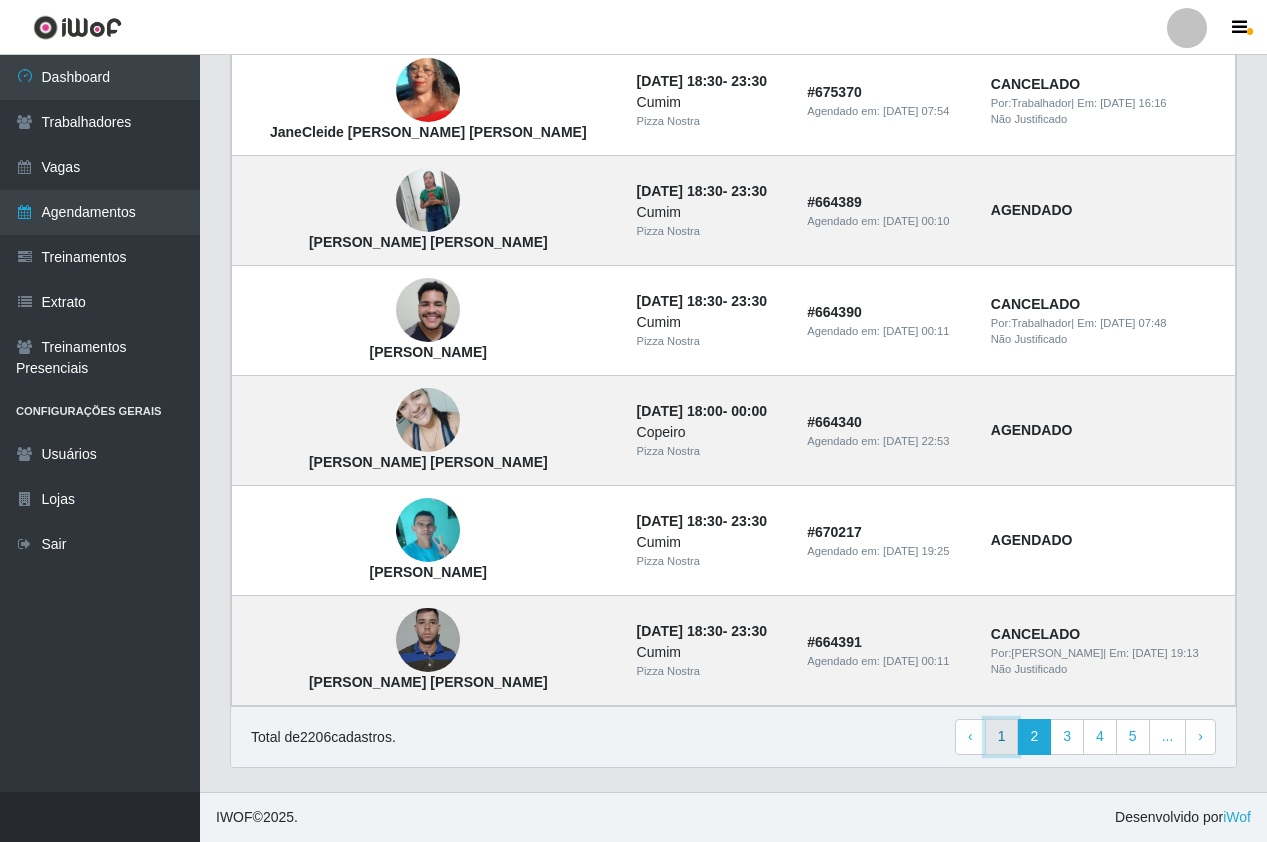 click on "1" at bounding box center [1002, 737] 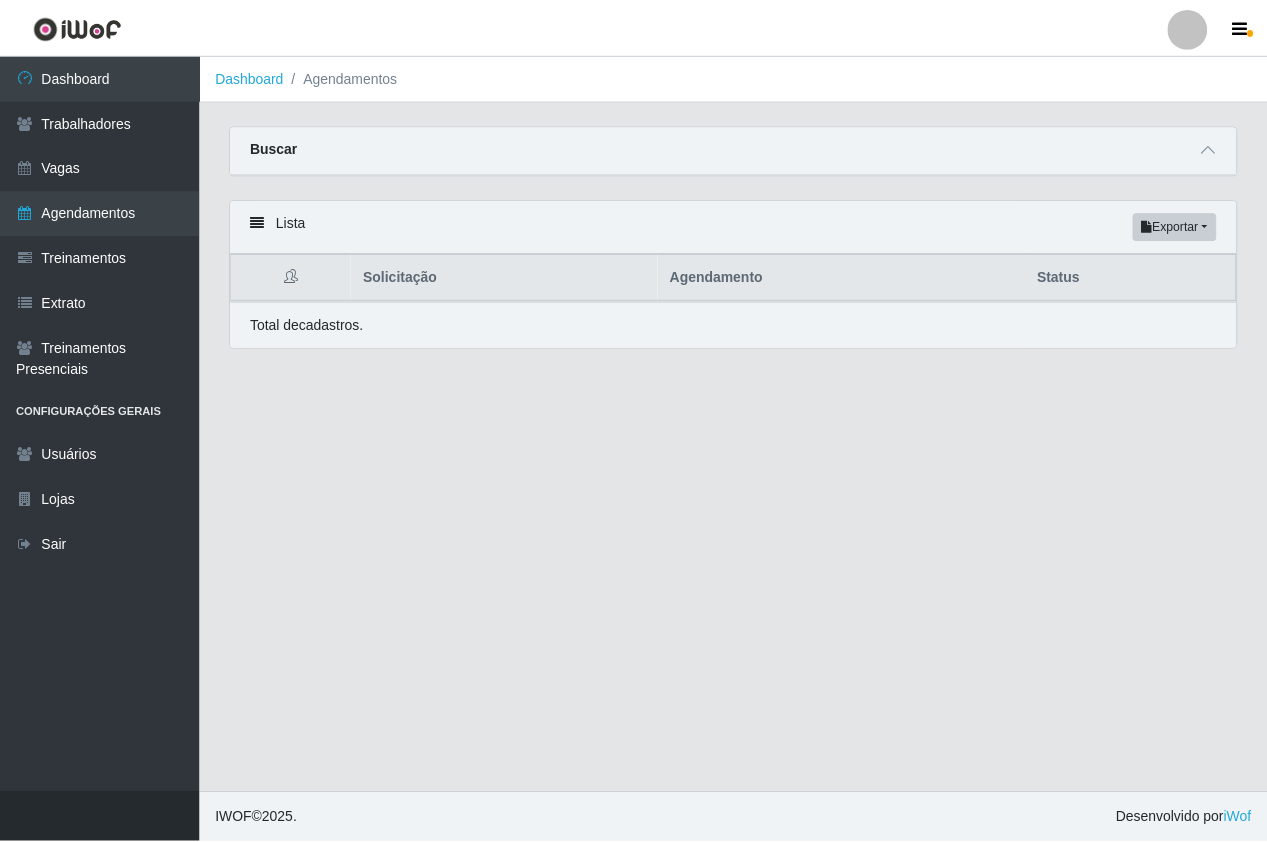 scroll, scrollTop: 0, scrollLeft: 0, axis: both 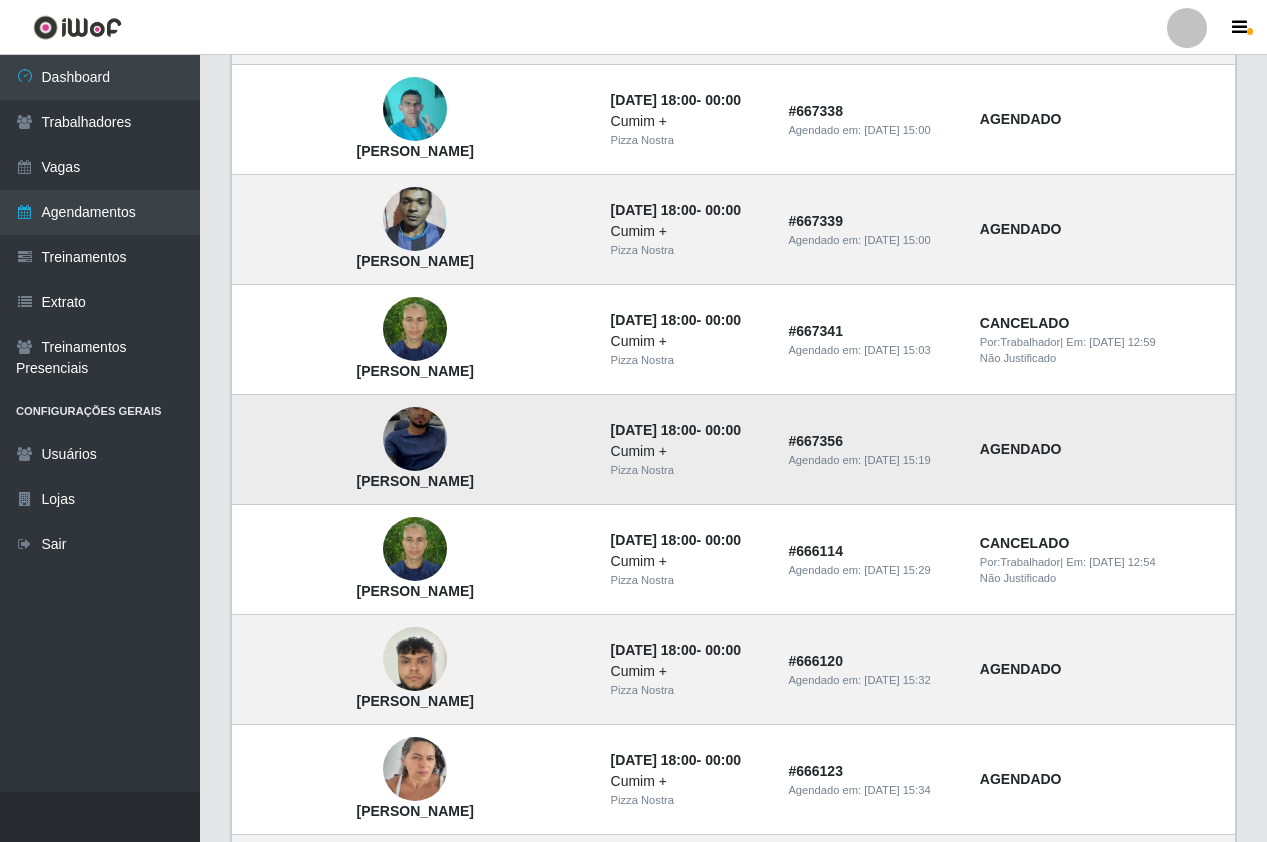 click at bounding box center [415, 439] 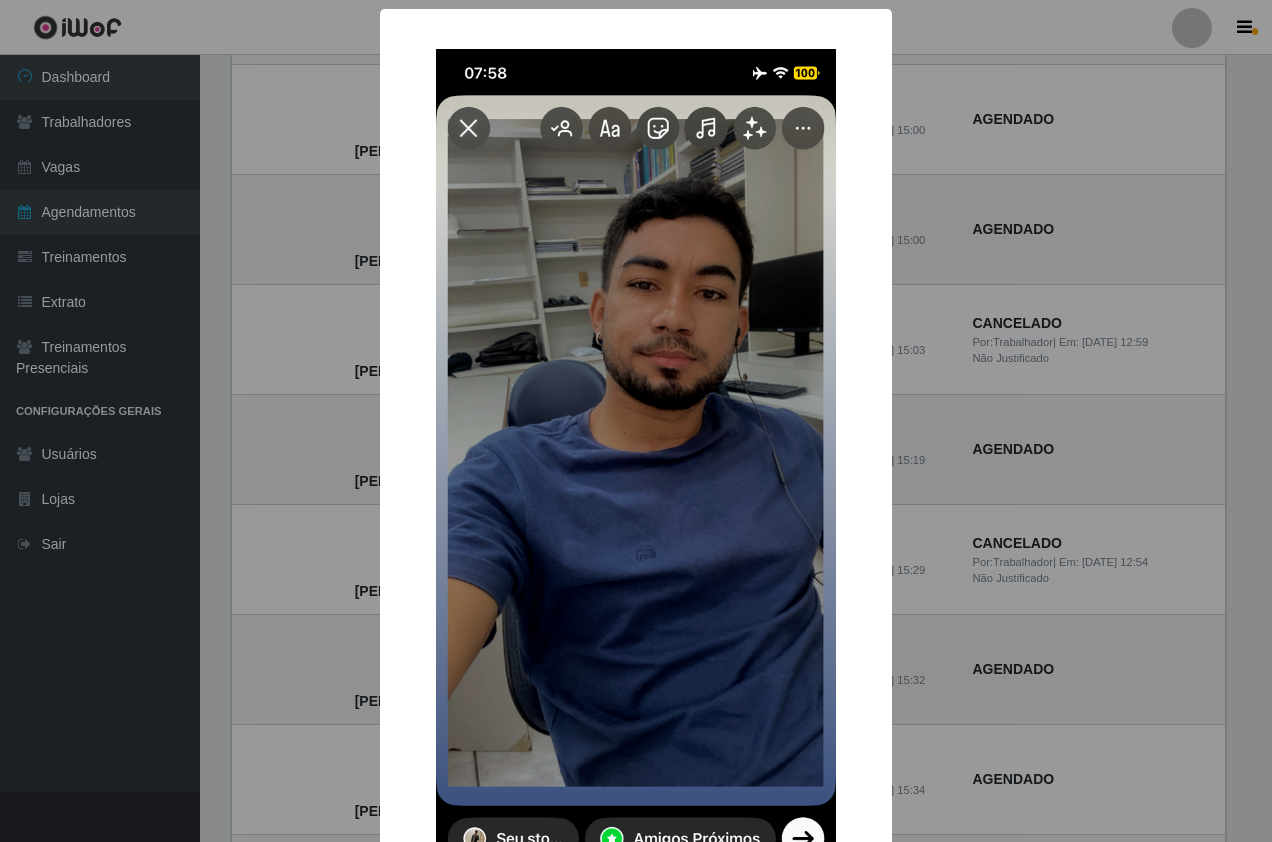 click on "× [PERSON_NAME]  OK Cancel" at bounding box center (636, 421) 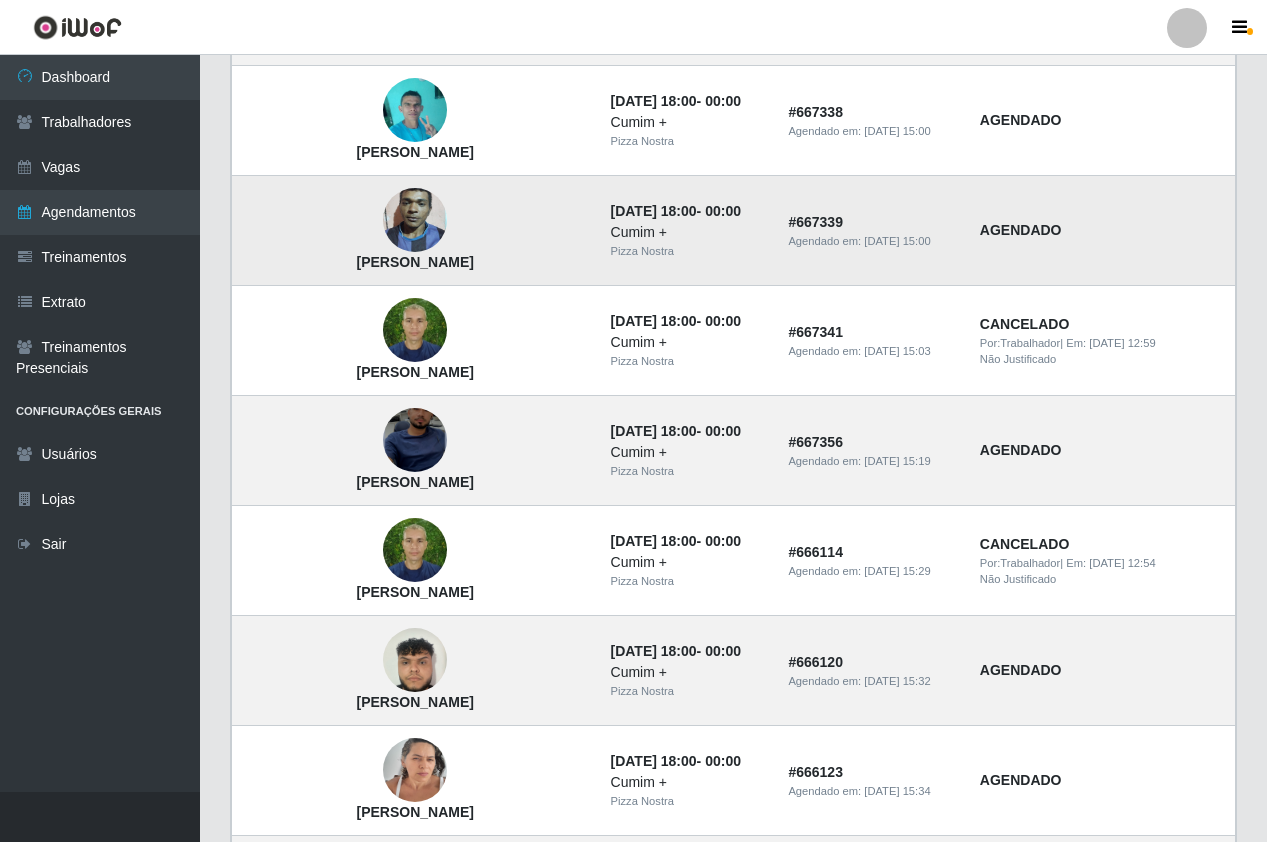 scroll, scrollTop: 546, scrollLeft: 0, axis: vertical 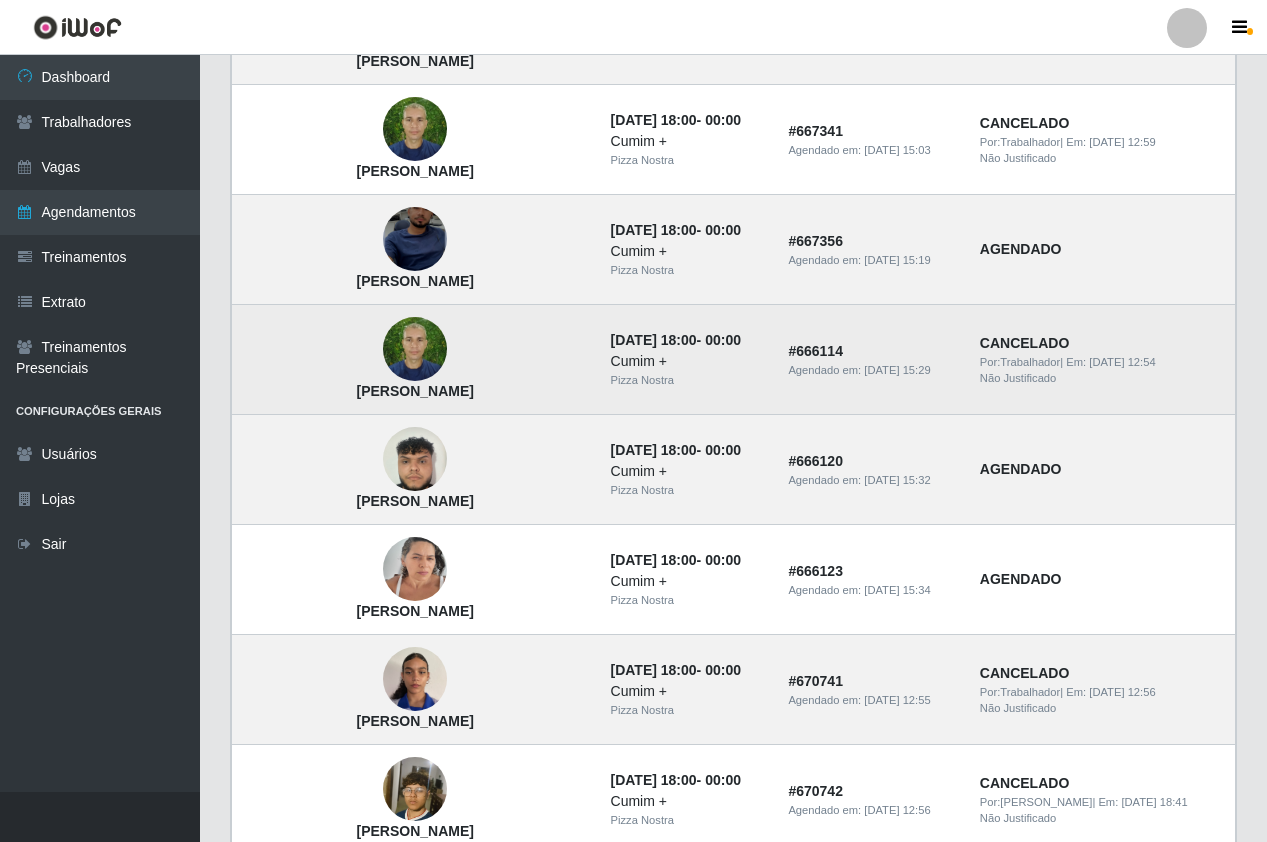 click at bounding box center [415, 349] 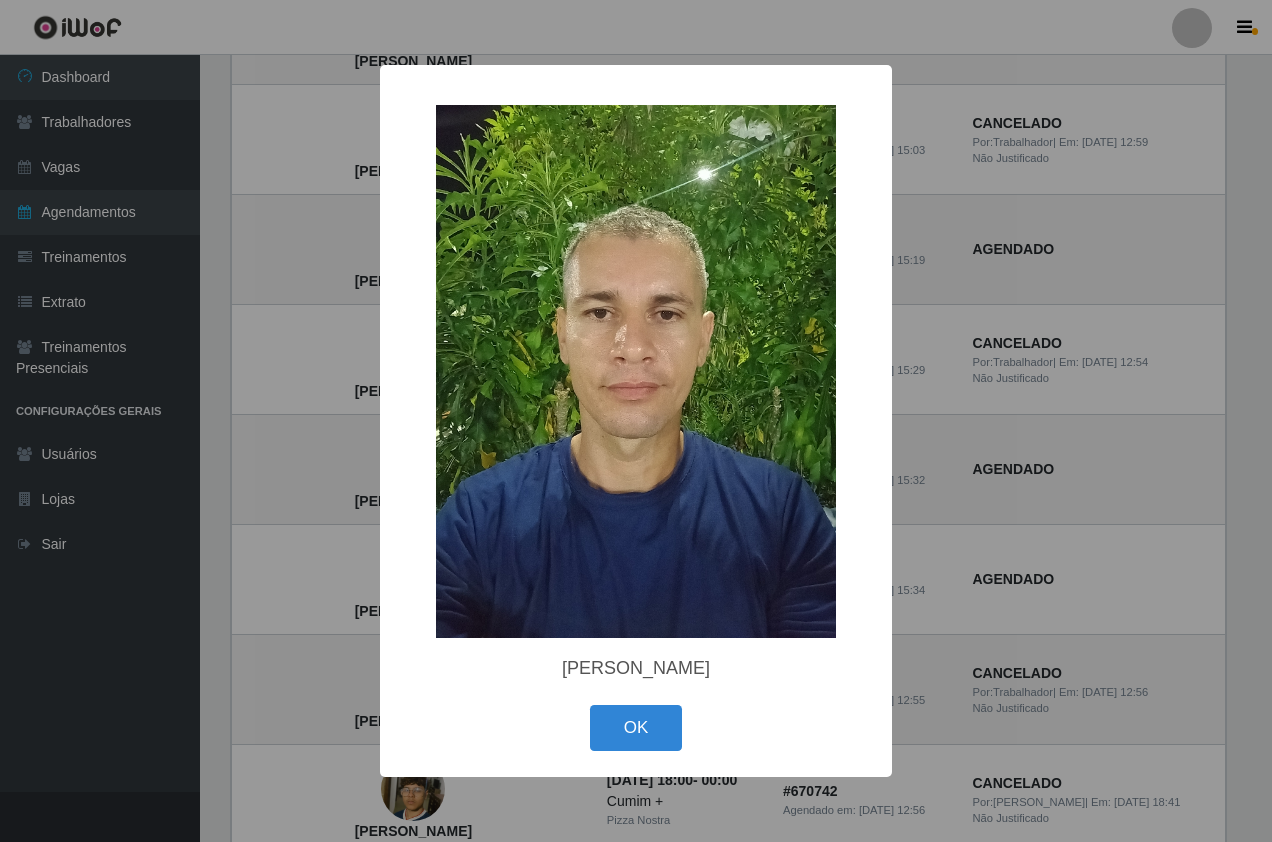 click on "× [PERSON_NAME]" at bounding box center [636, 421] 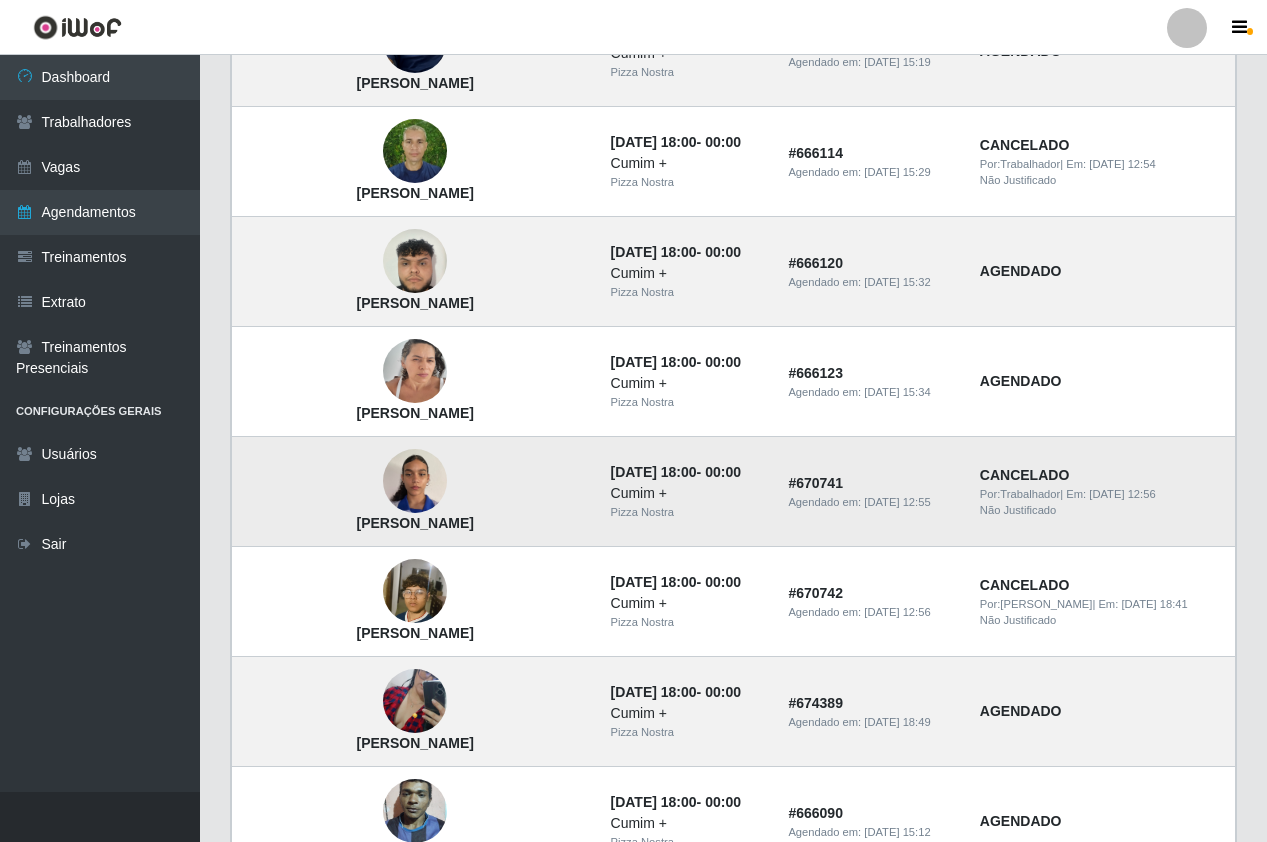 scroll, scrollTop: 746, scrollLeft: 0, axis: vertical 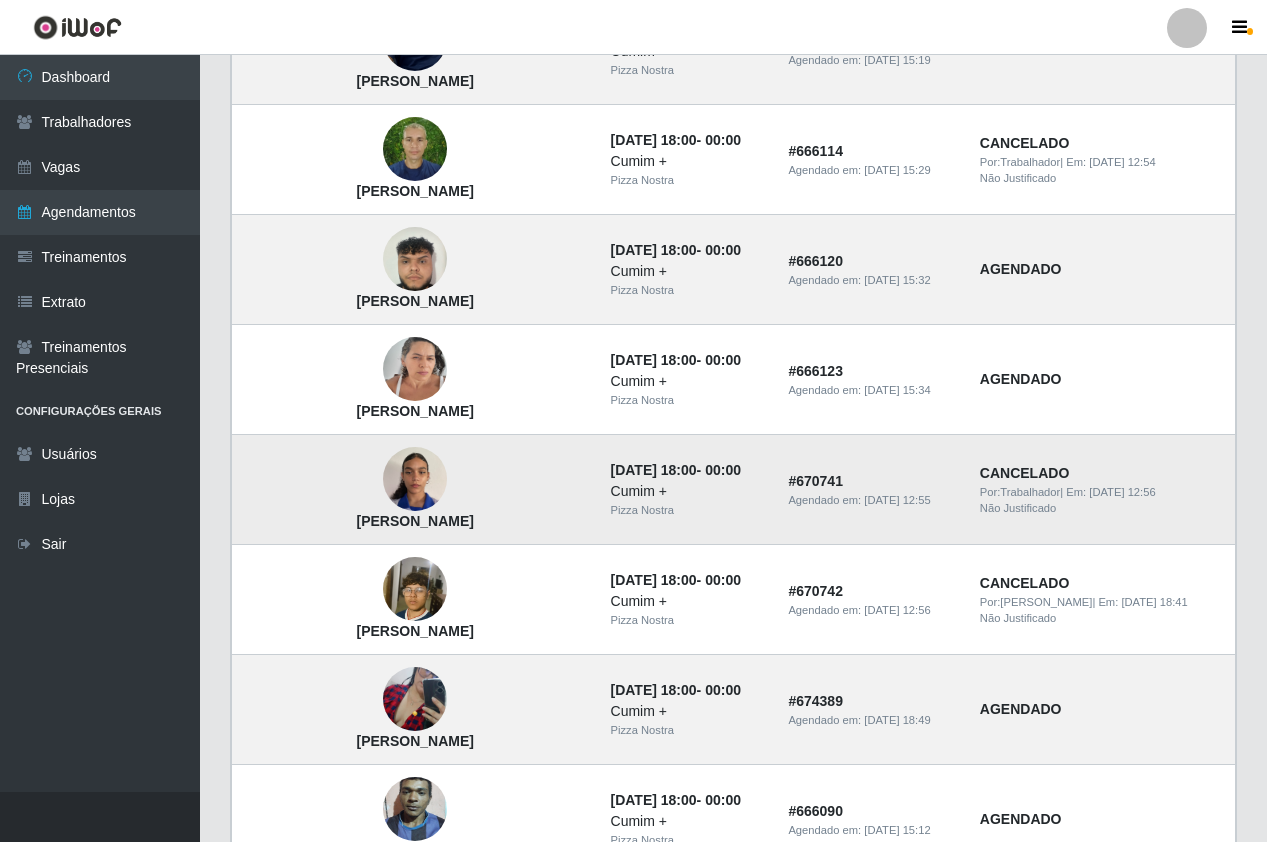click at bounding box center (415, 479) 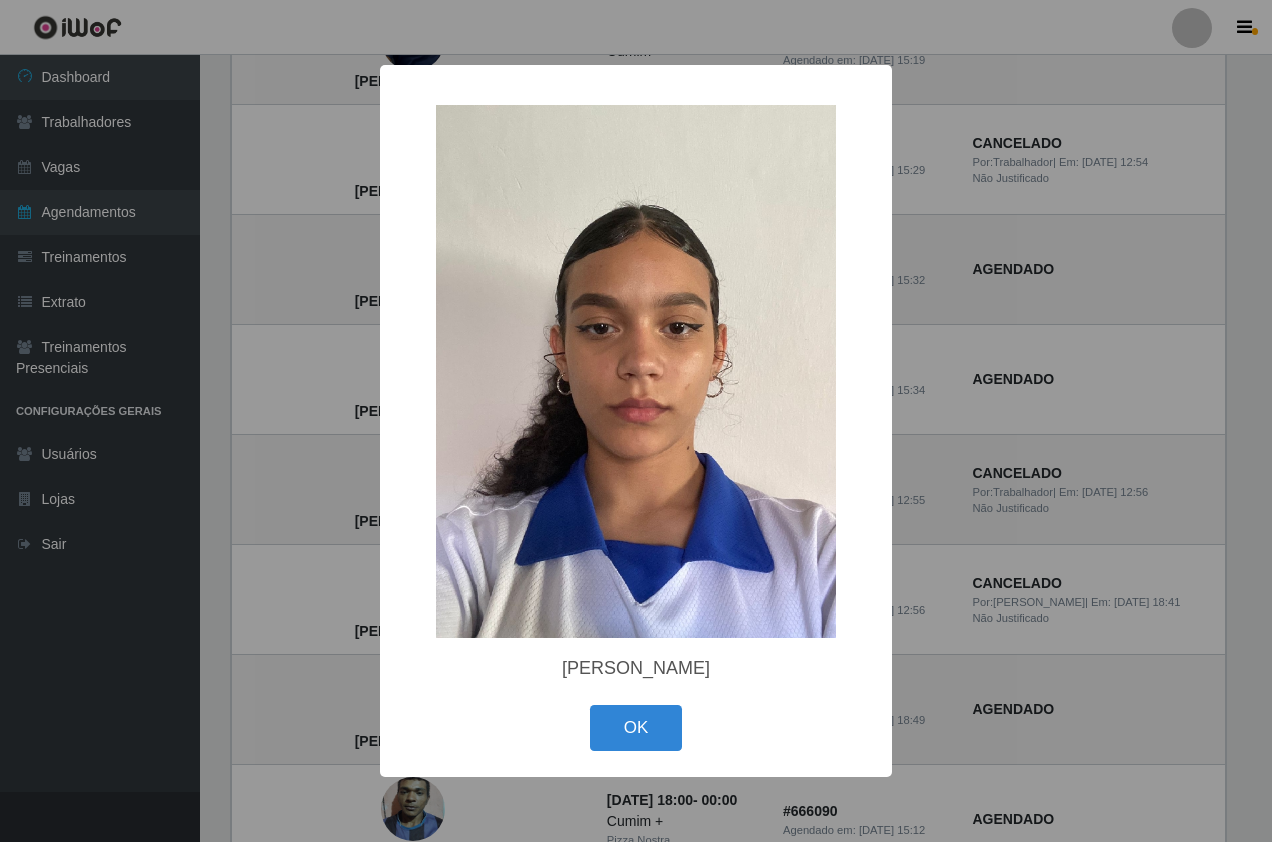 click on "× Yasmim Jhenifer Medeiros Santos OK Cancel" at bounding box center [636, 421] 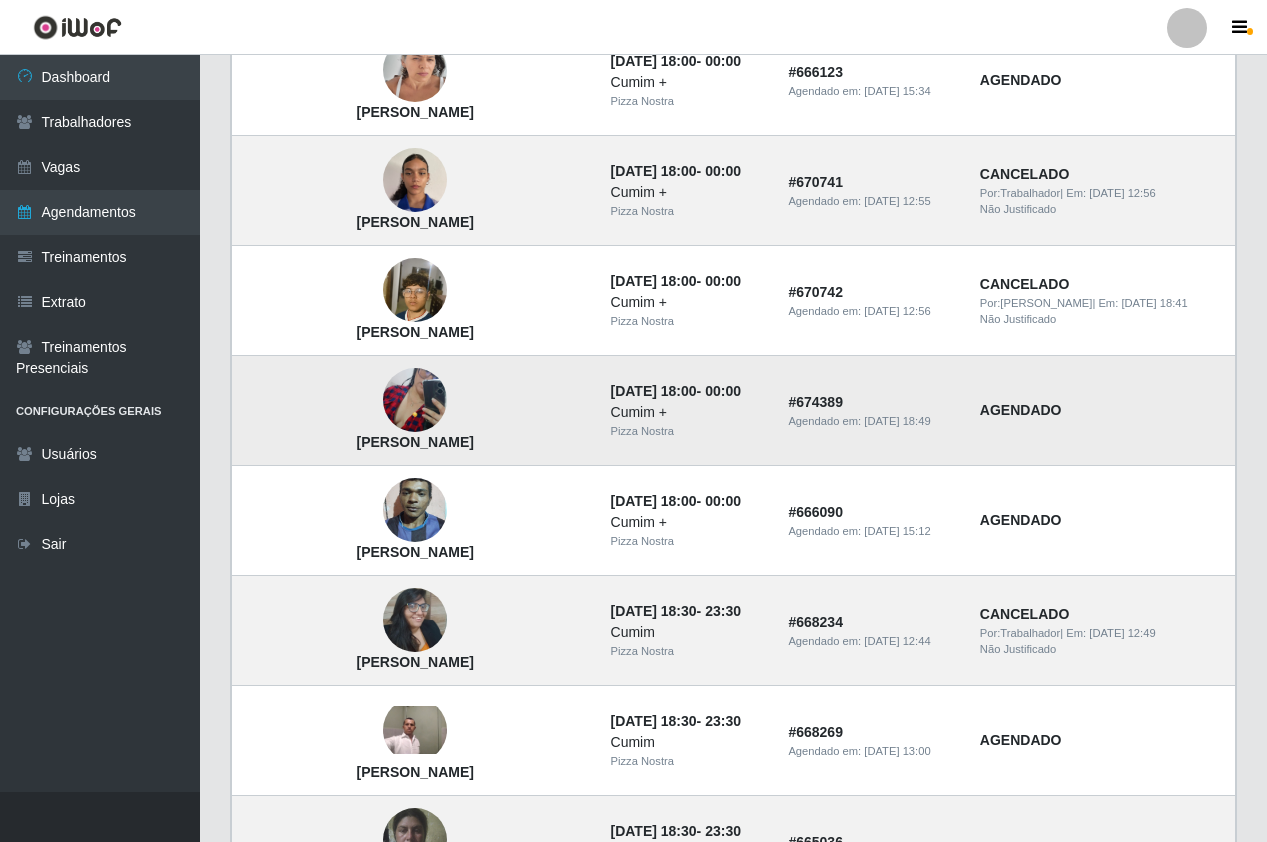 scroll, scrollTop: 1046, scrollLeft: 0, axis: vertical 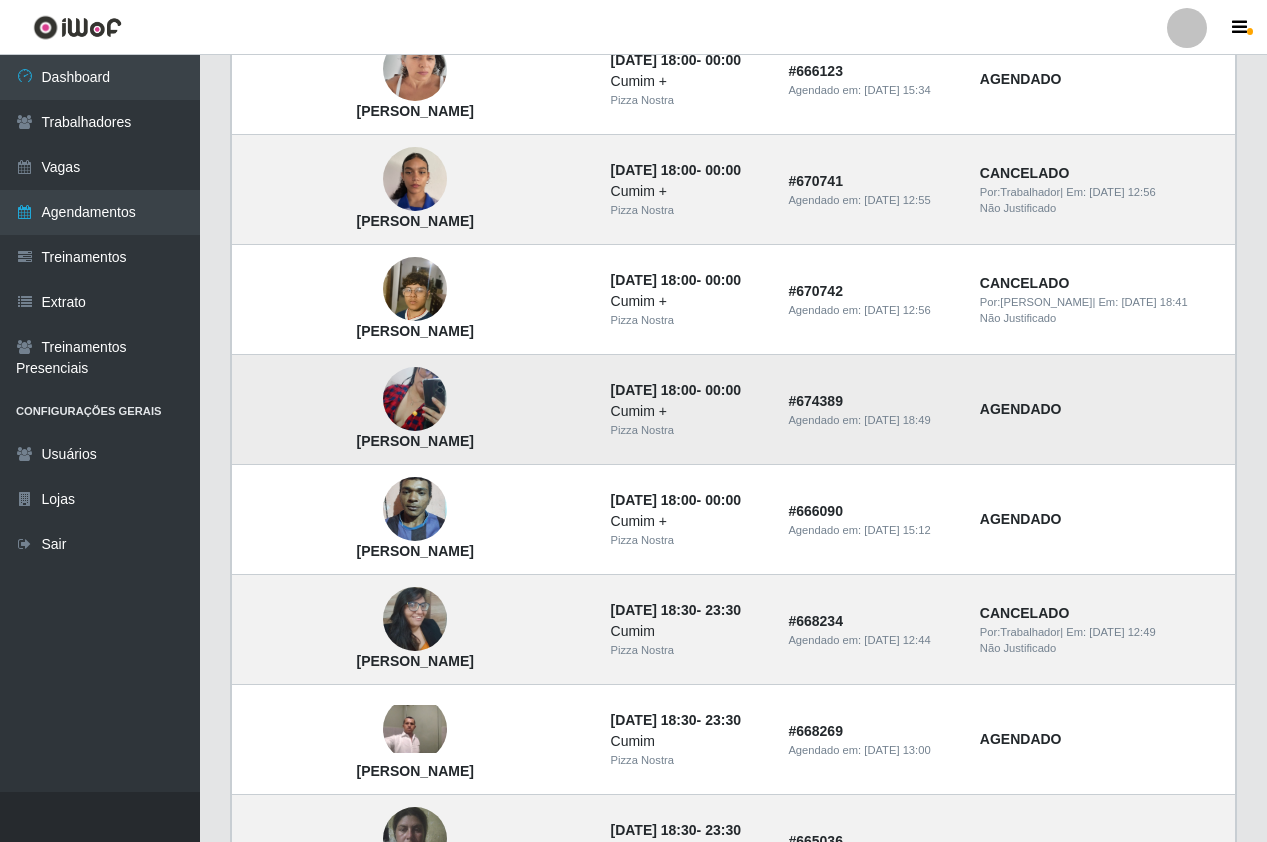 click at bounding box center (415, 399) 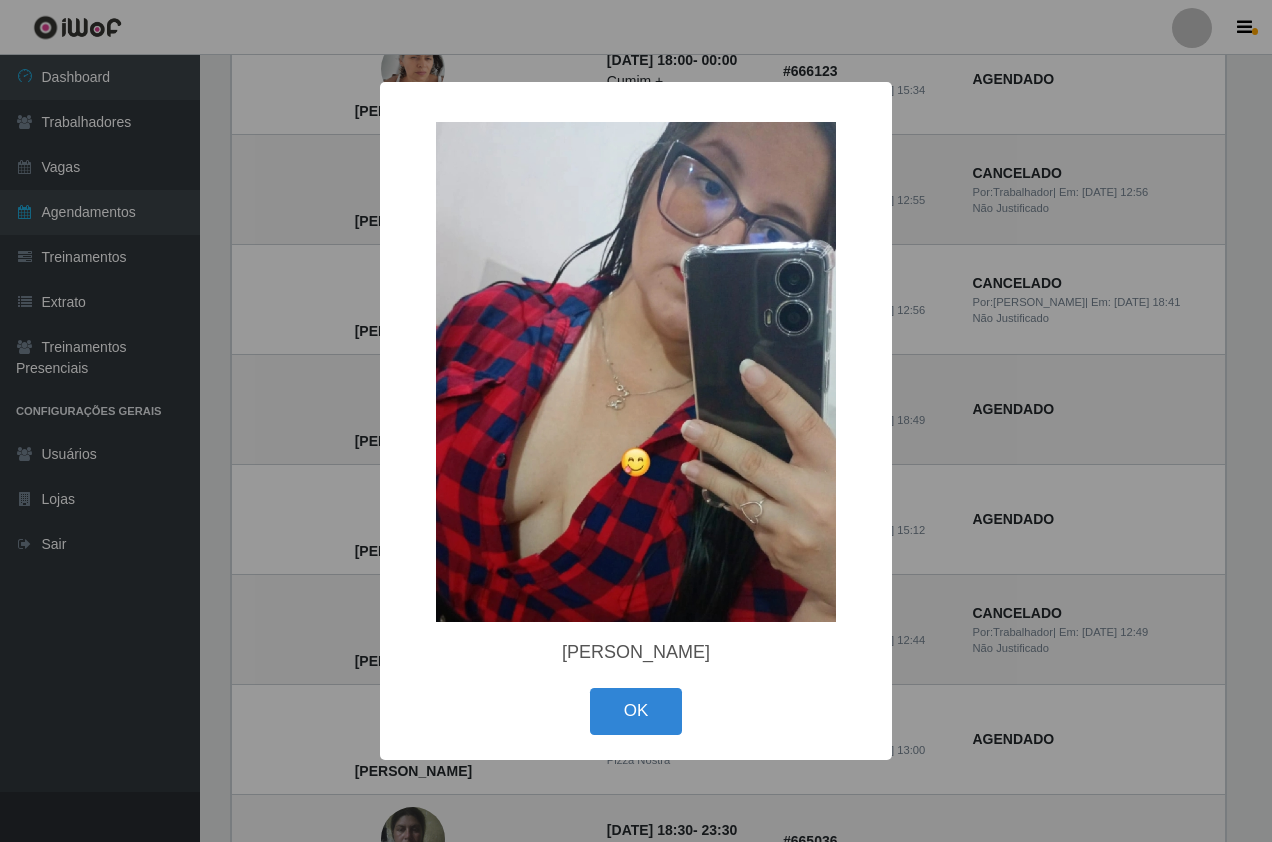 click on "× [PERSON_NAME] OK Cancel" at bounding box center [636, 421] 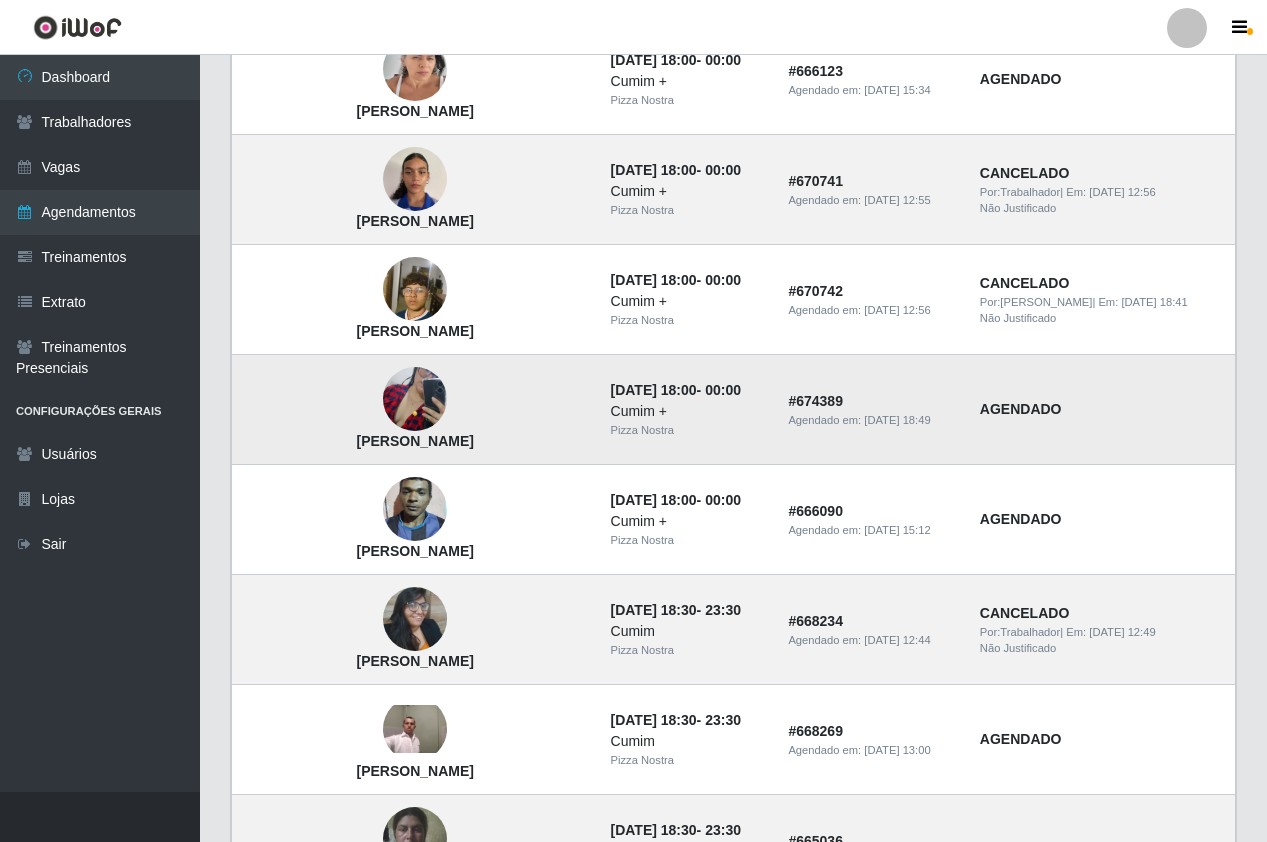 click at bounding box center [415, 399] 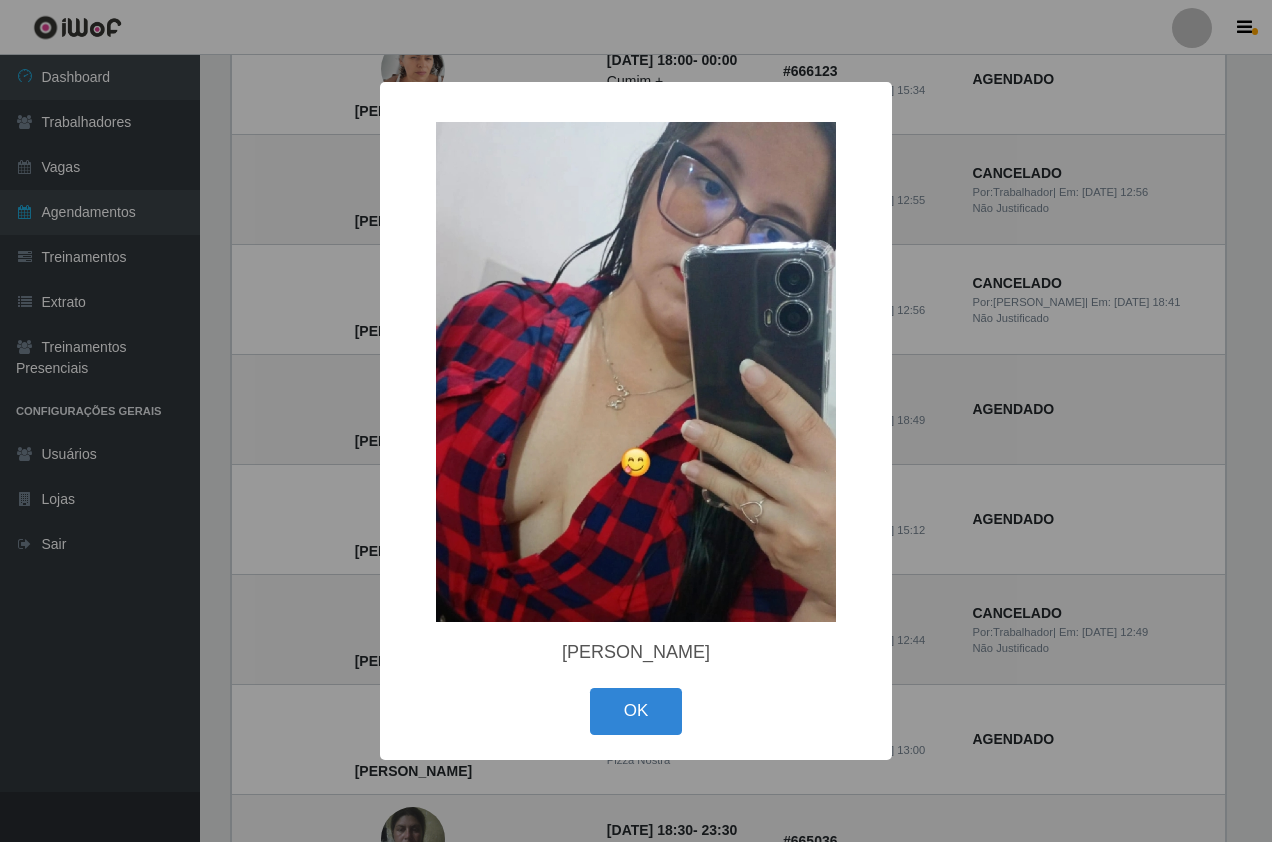 click on "× [PERSON_NAME] OK Cancel" at bounding box center (636, 421) 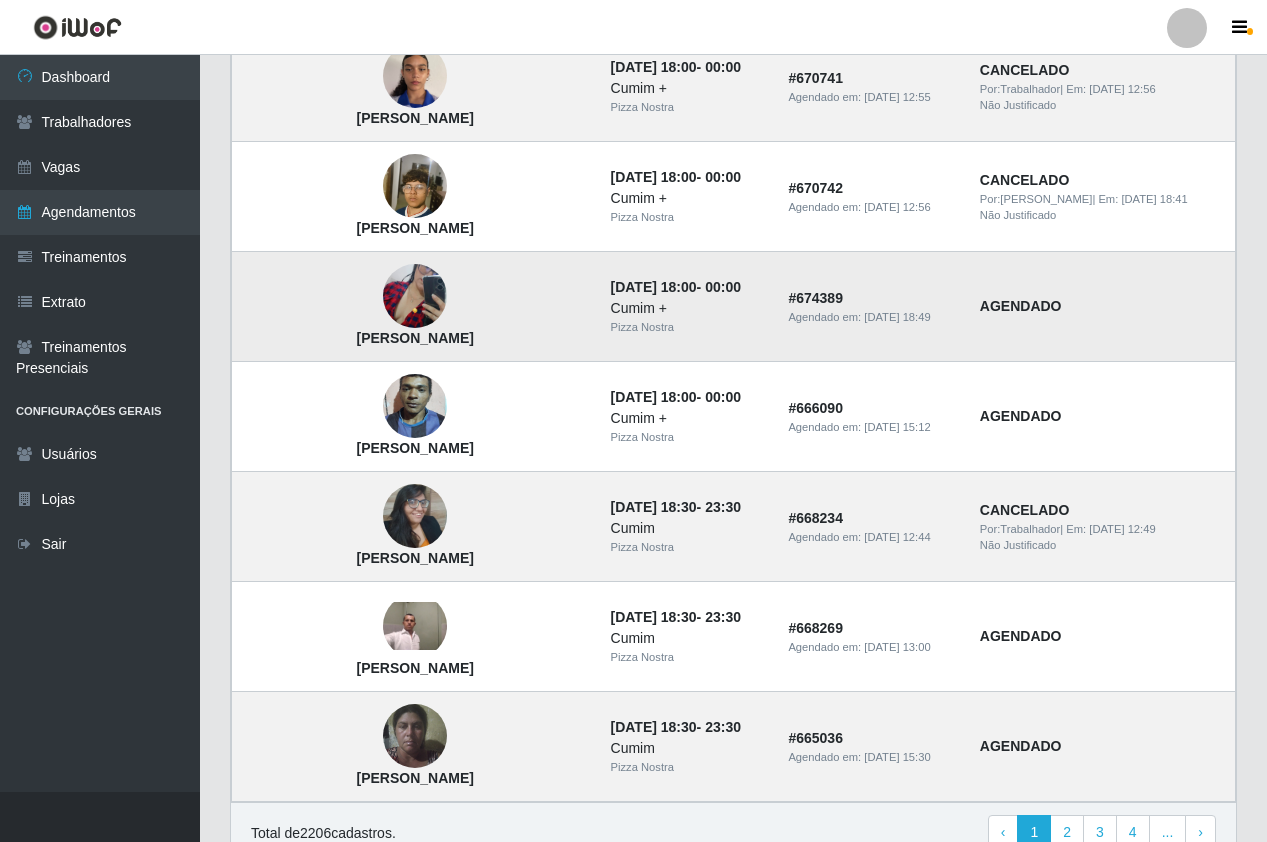scroll, scrollTop: 1246, scrollLeft: 0, axis: vertical 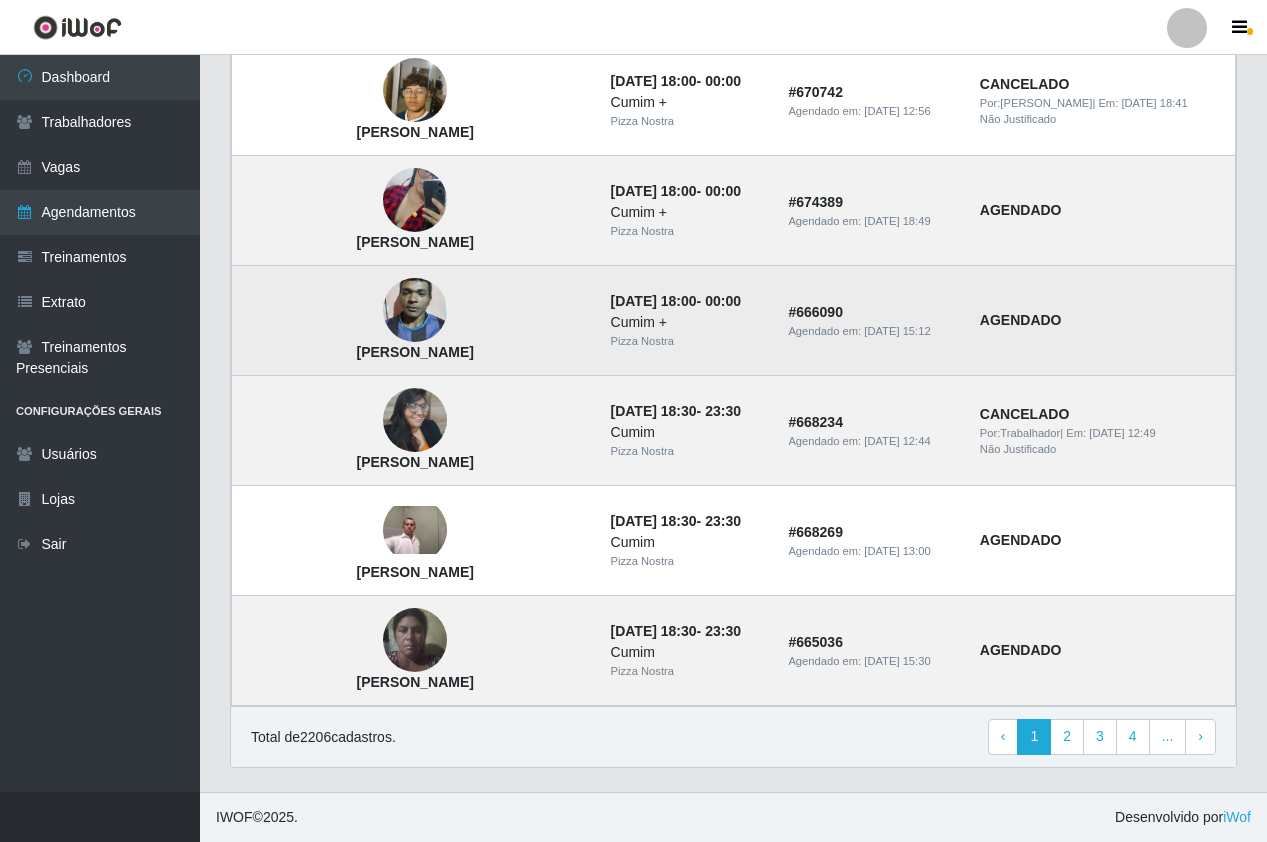click at bounding box center [415, 310] 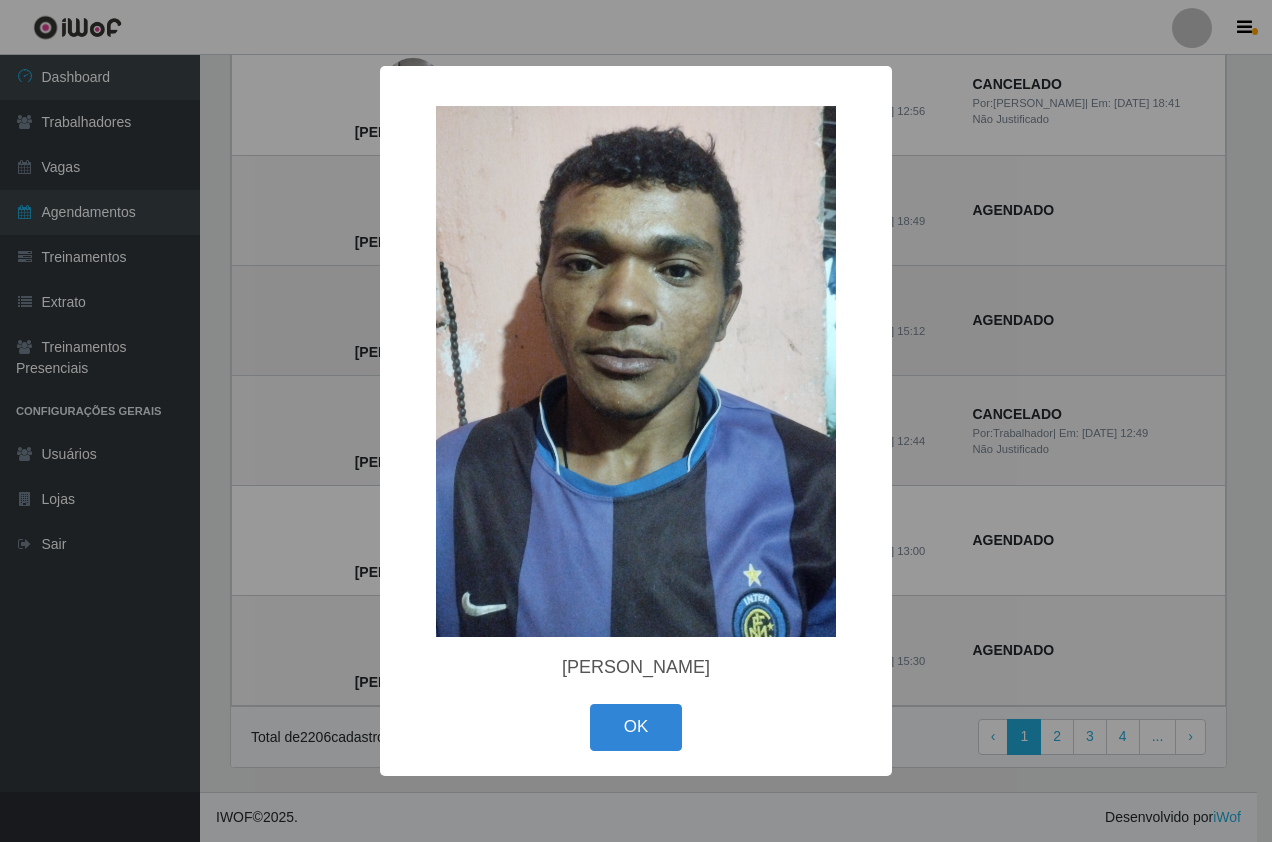 click on "× [PERSON_NAME] OK Cancel" at bounding box center [636, 421] 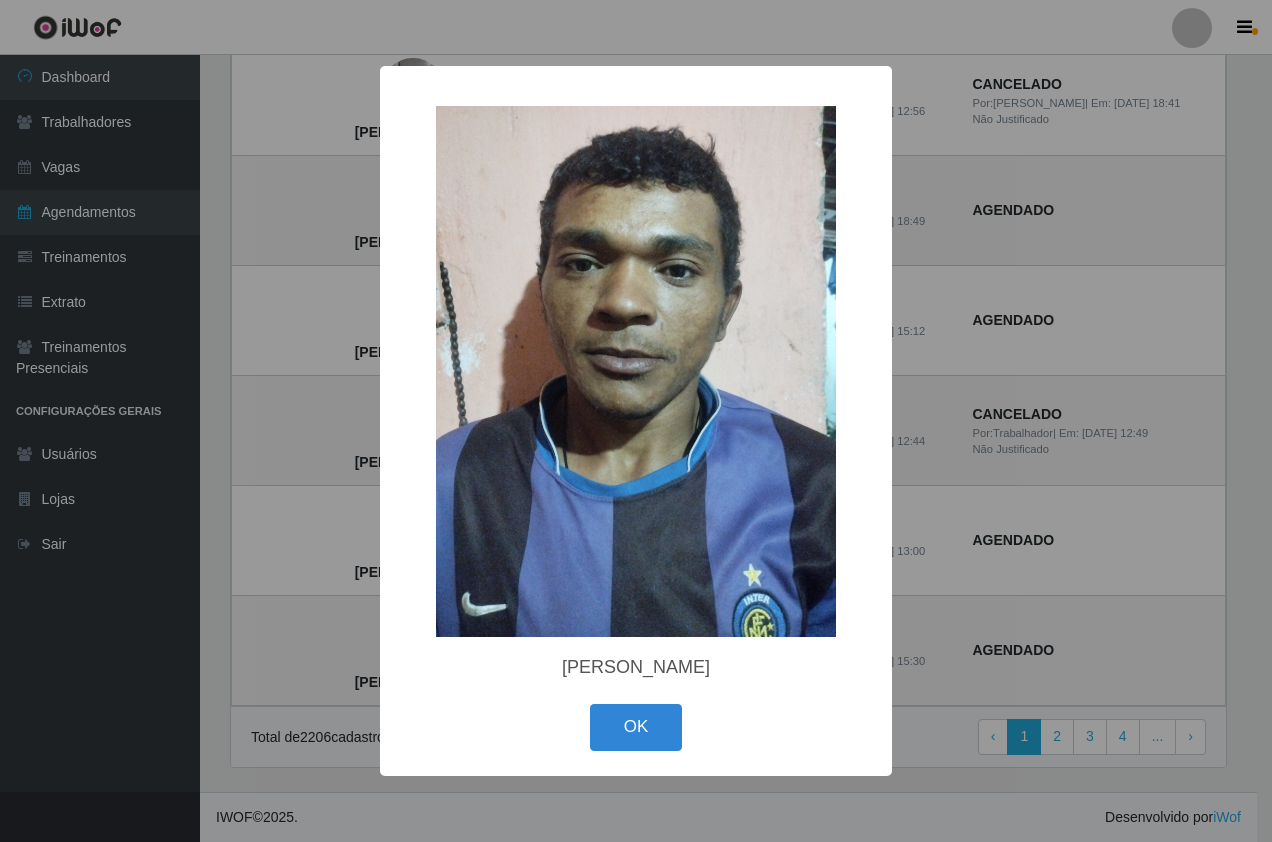 click on "× [PERSON_NAME] OK Cancel" at bounding box center [636, 421] 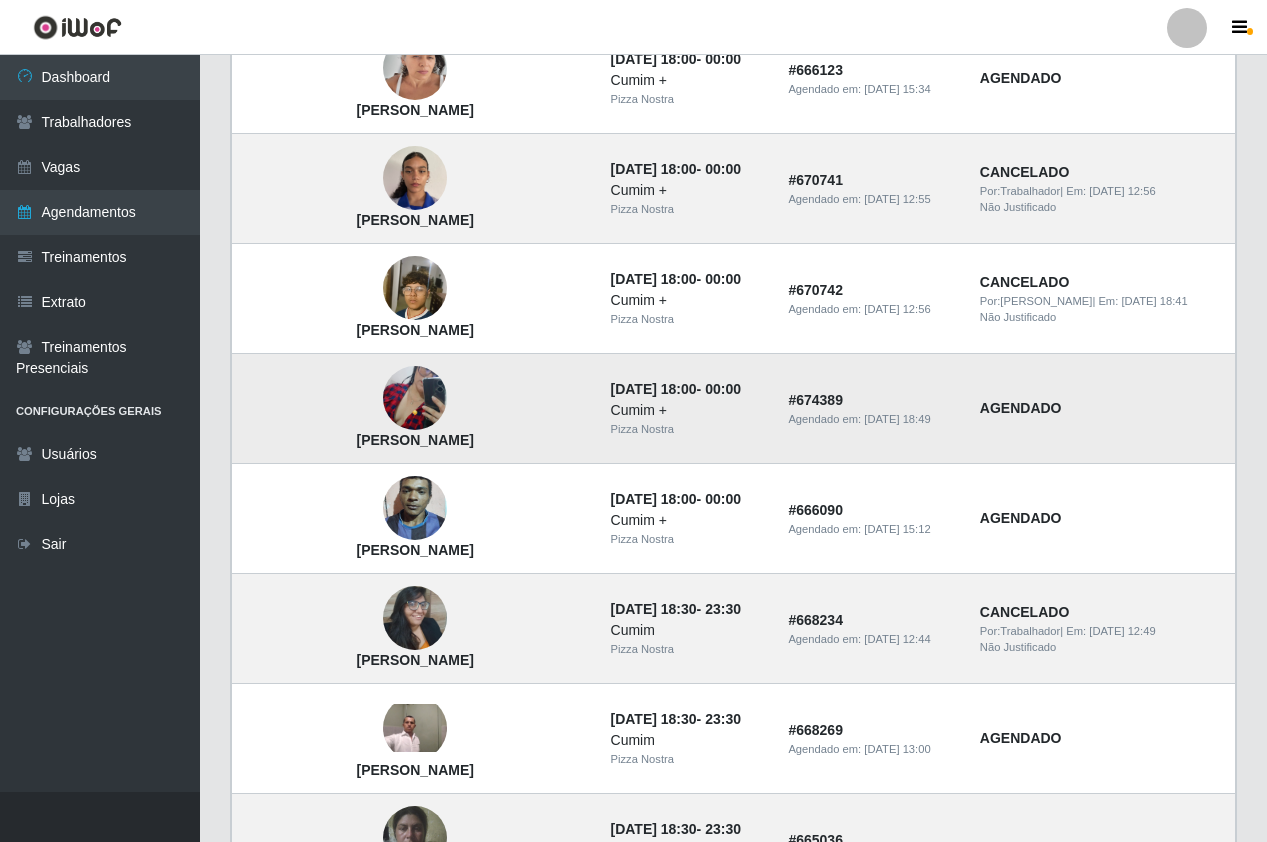 scroll, scrollTop: 1046, scrollLeft: 0, axis: vertical 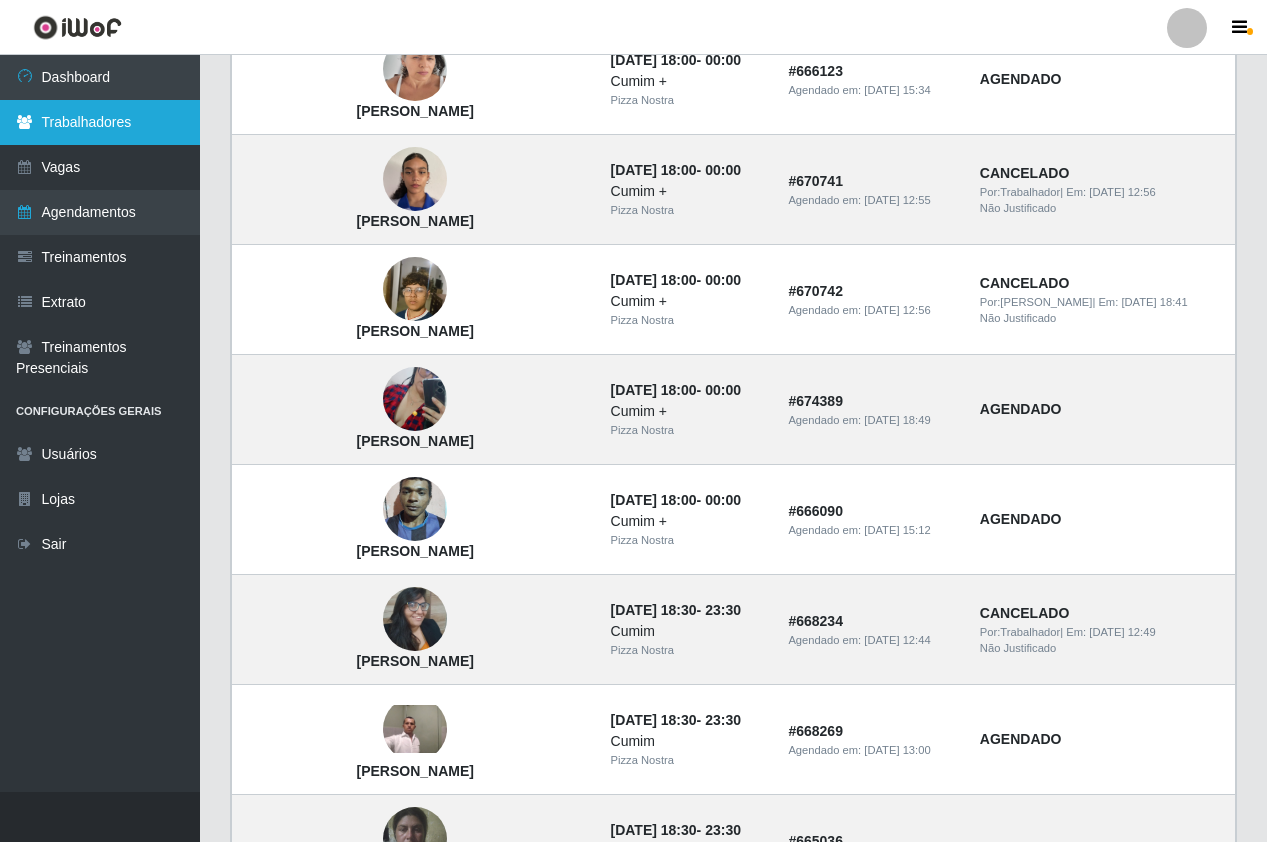 click on "Trabalhadores" at bounding box center [100, 122] 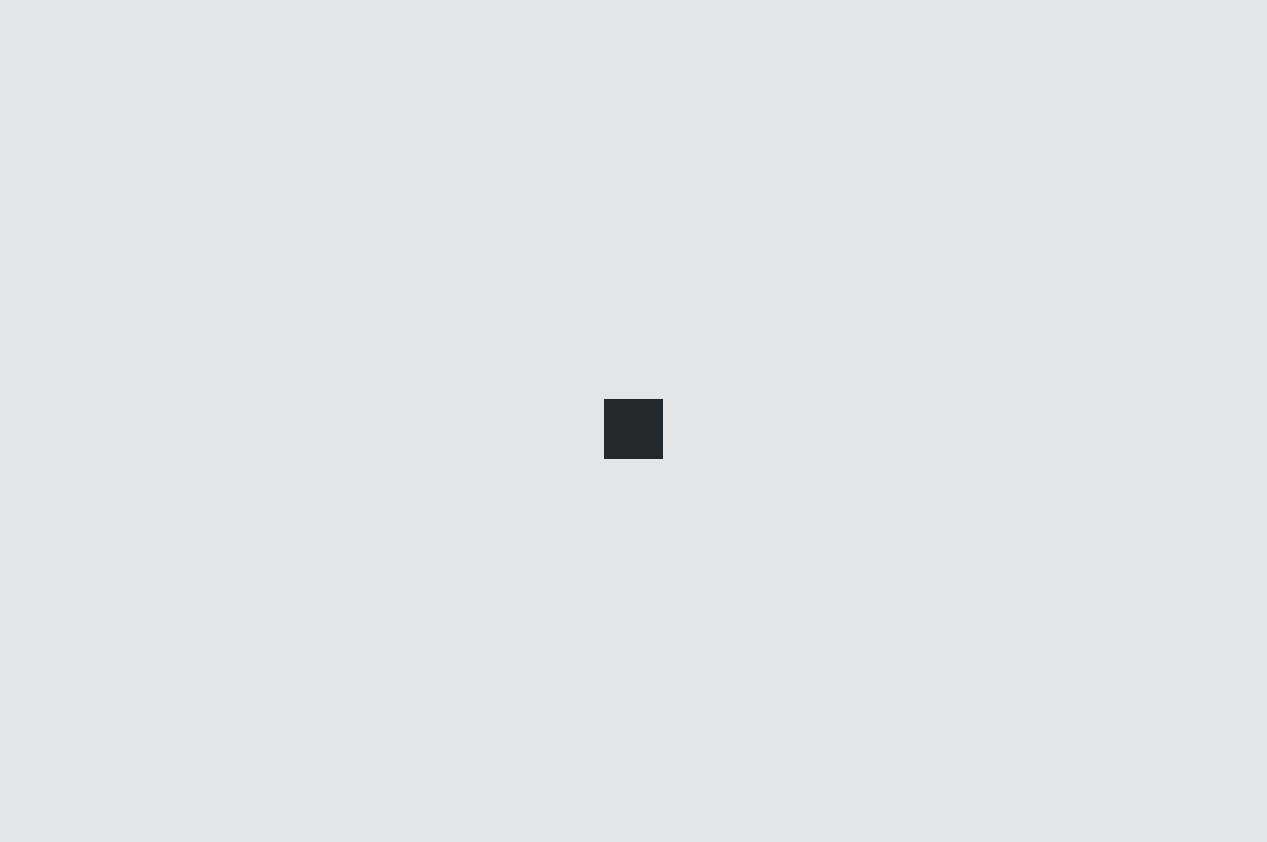 scroll, scrollTop: 0, scrollLeft: 0, axis: both 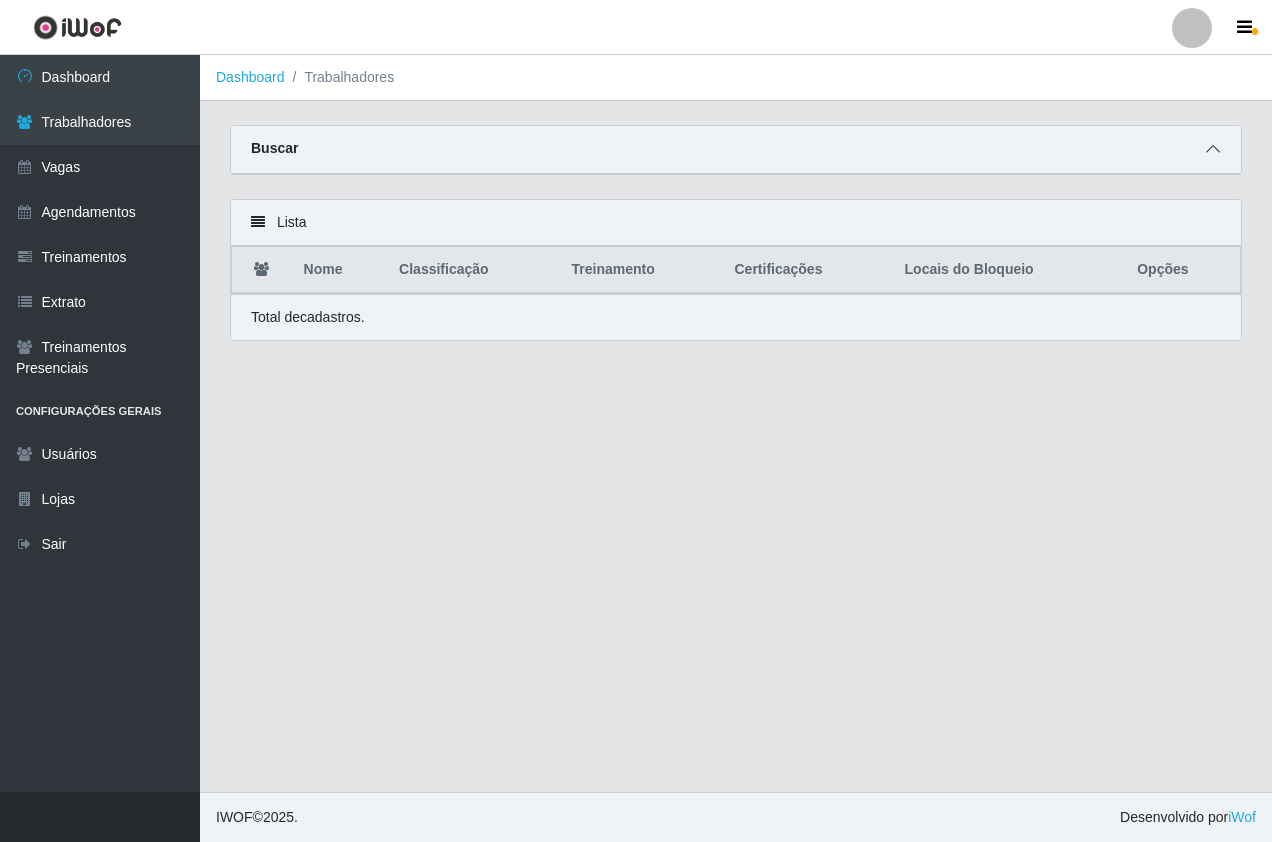 click at bounding box center (1213, 149) 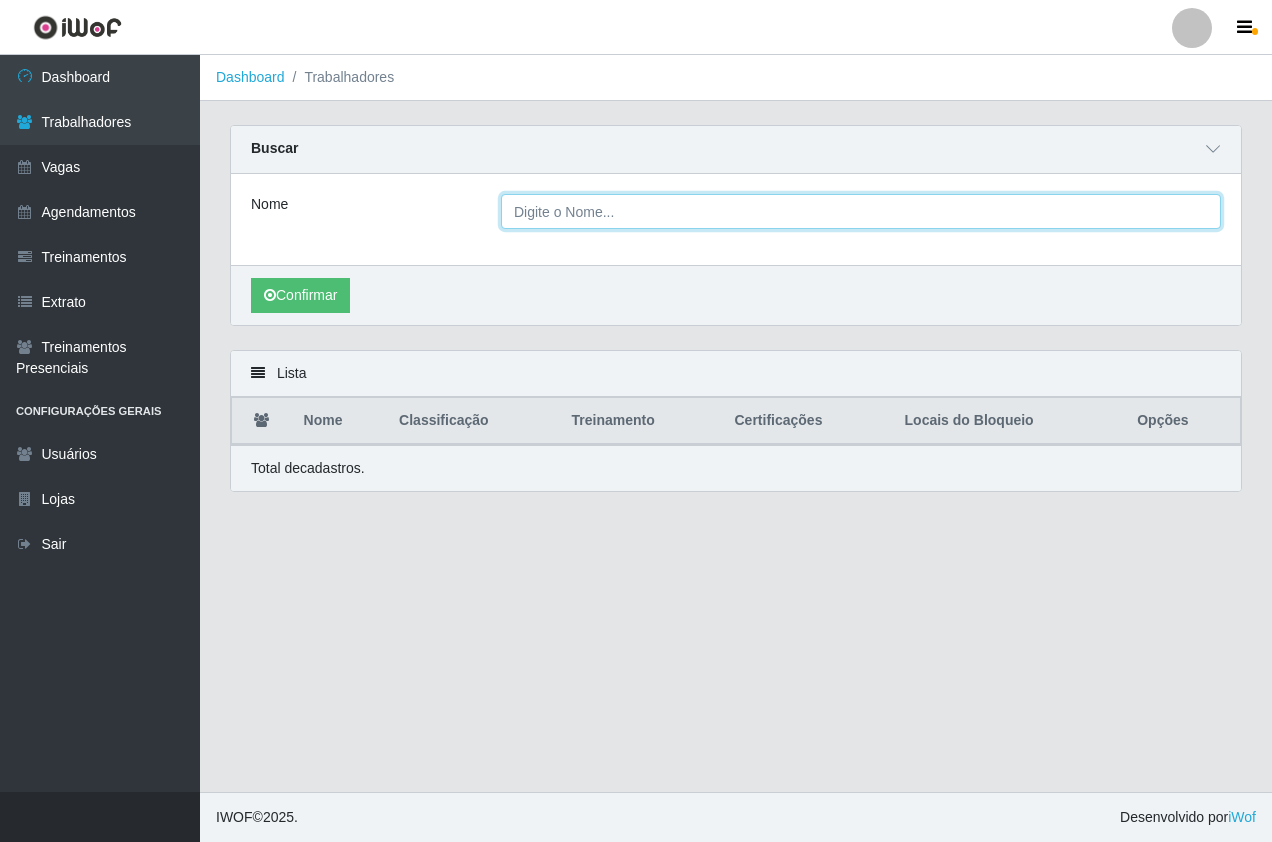 click on "Nome" at bounding box center (861, 211) 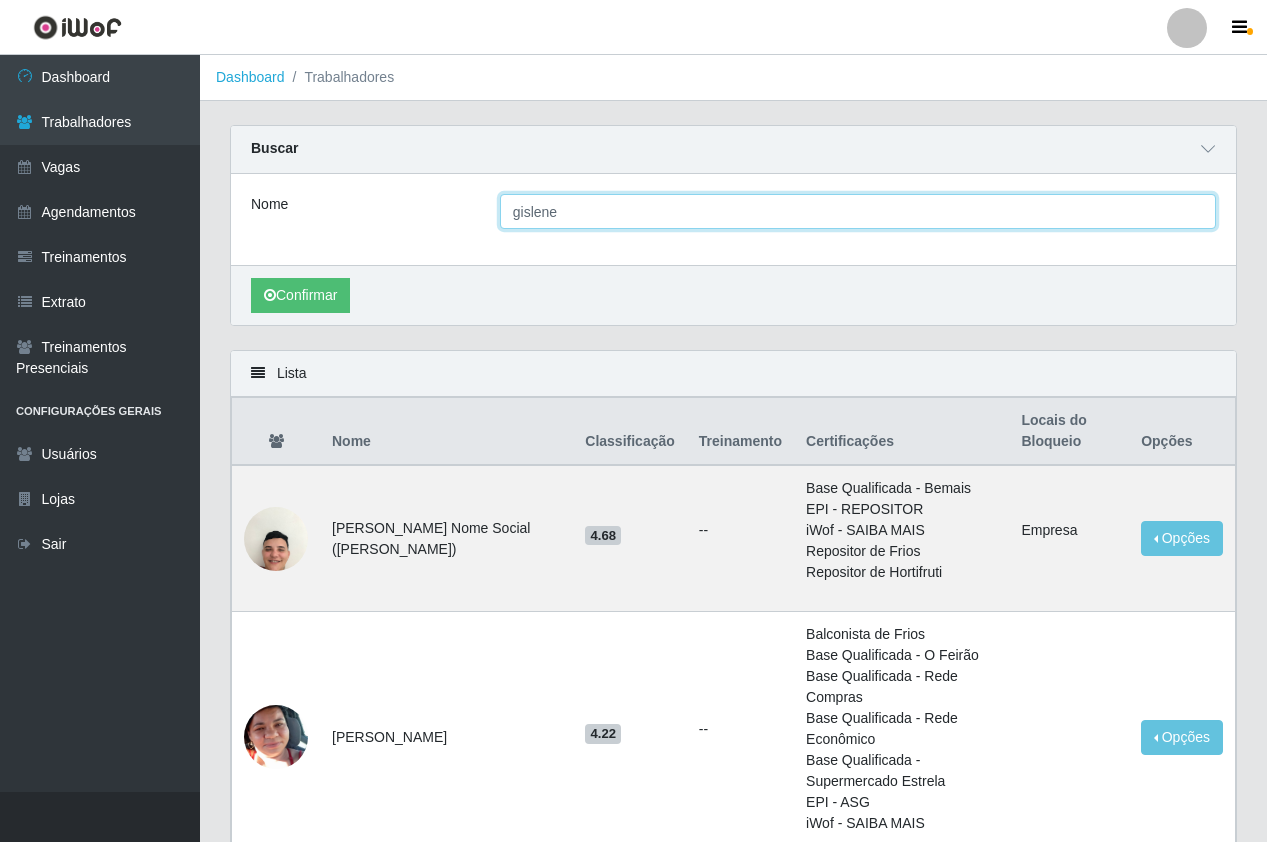 type on "gislene" 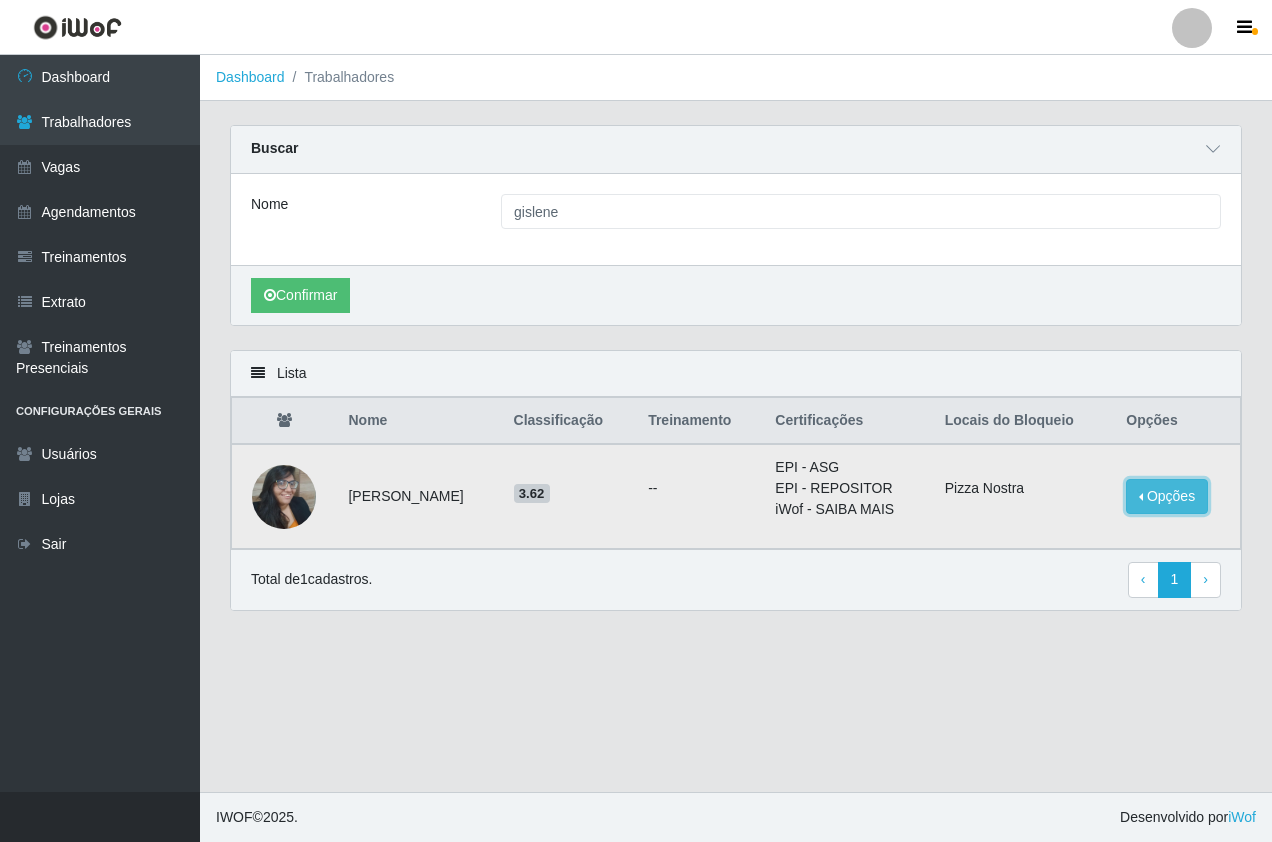 click on "Opções" at bounding box center (1167, 496) 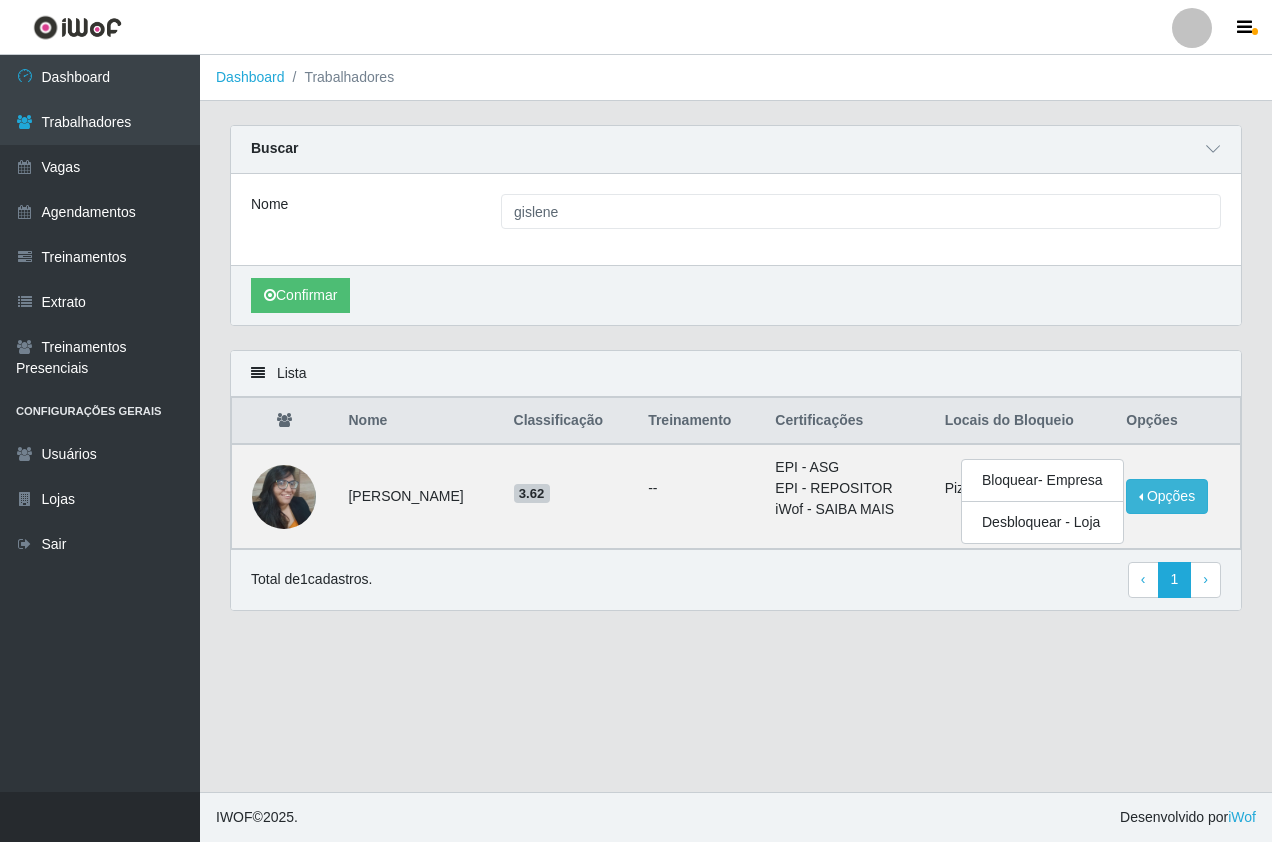 click on "Dashboard Trabalhadores  Carregando...  Buscar Nome gislene  Confirmar   Lista Nome Classificação Treinamento Certificações Locais do Bloqueio Opções [PERSON_NAME]  3.62 -- EPI - ASG EPI - REPOSITOR iWof - SAIBA MAIS Pizza Nostra Opções Bloquear  - Empresa Desbloquear   - Loja Total de  1  cadastros. ‹ Previous 1 › Next" at bounding box center (736, 423) 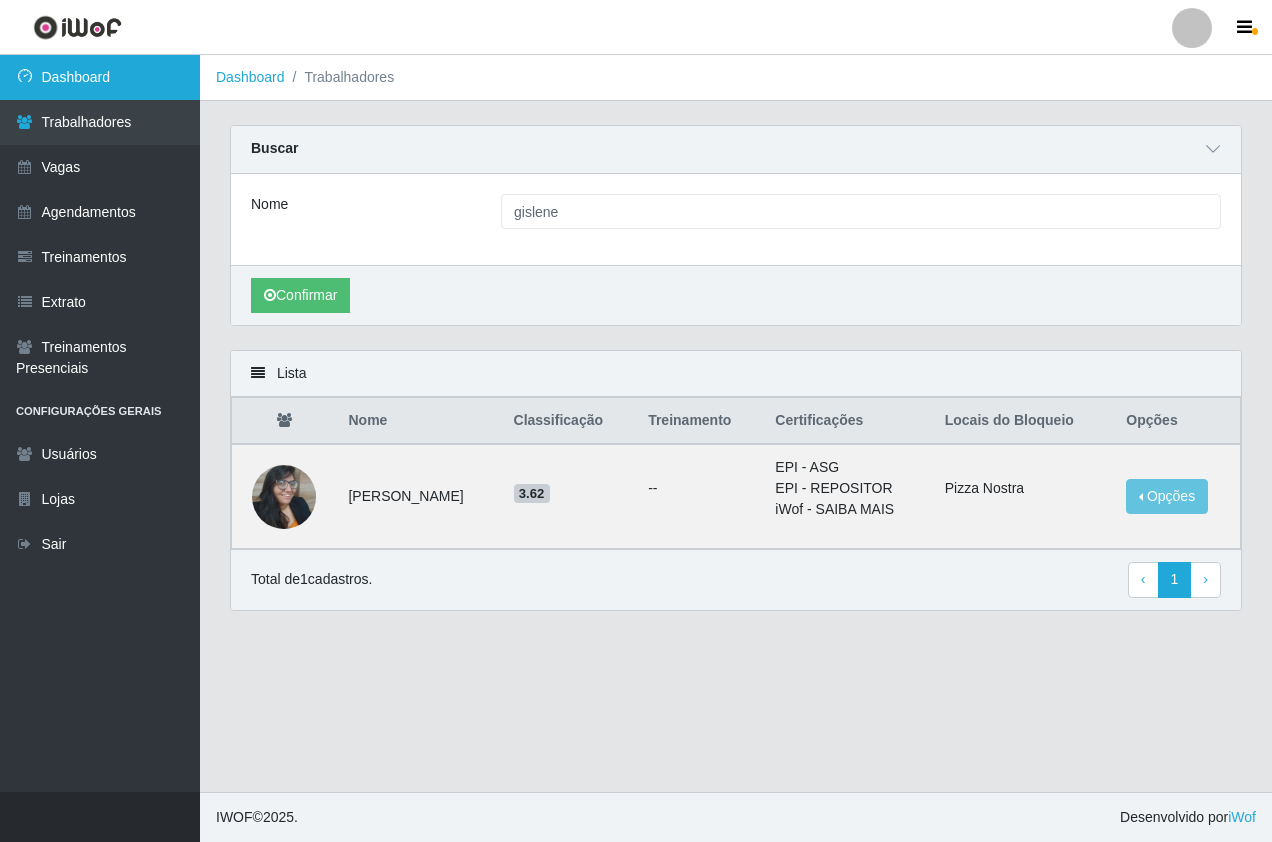 click on "Dashboard" at bounding box center (100, 77) 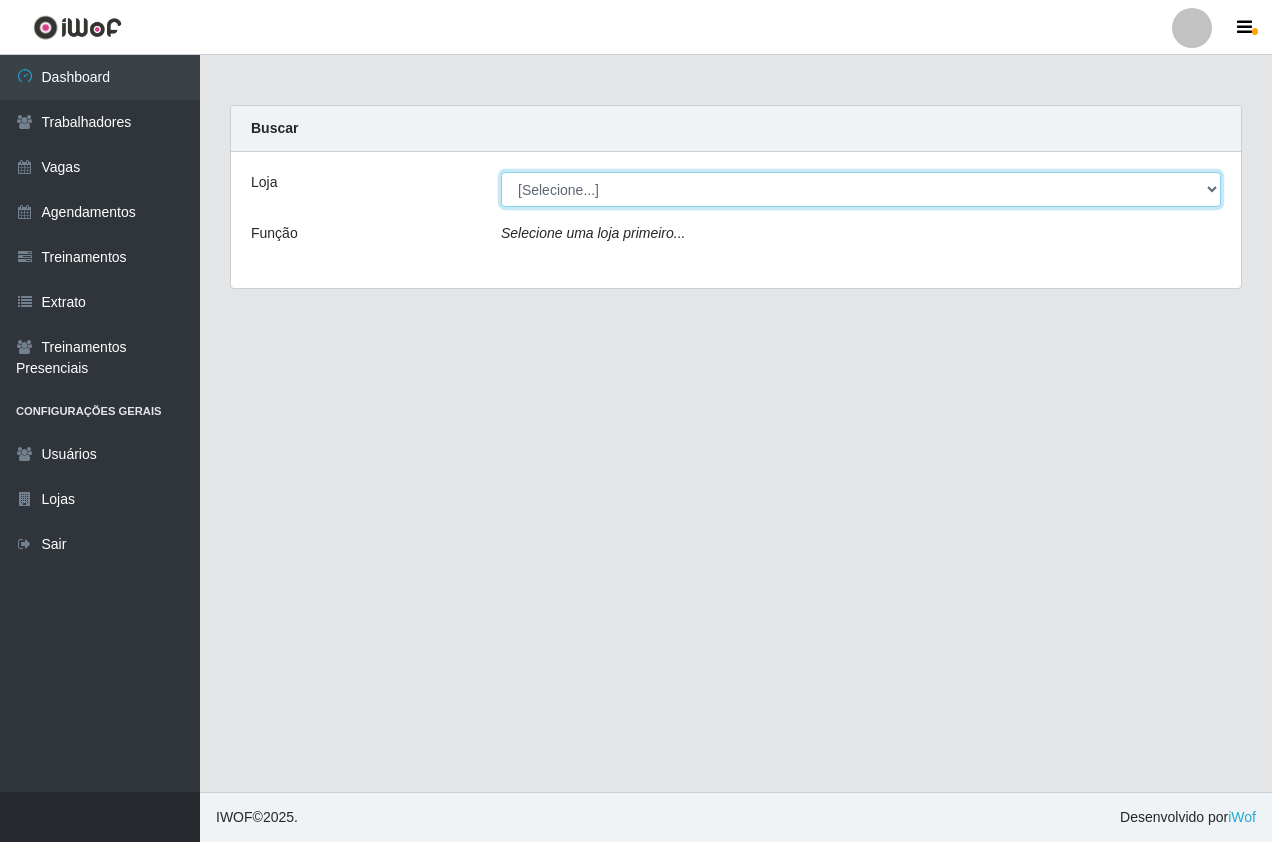 drag, startPoint x: 539, startPoint y: 181, endPoint x: 544, endPoint y: 202, distance: 21.587032 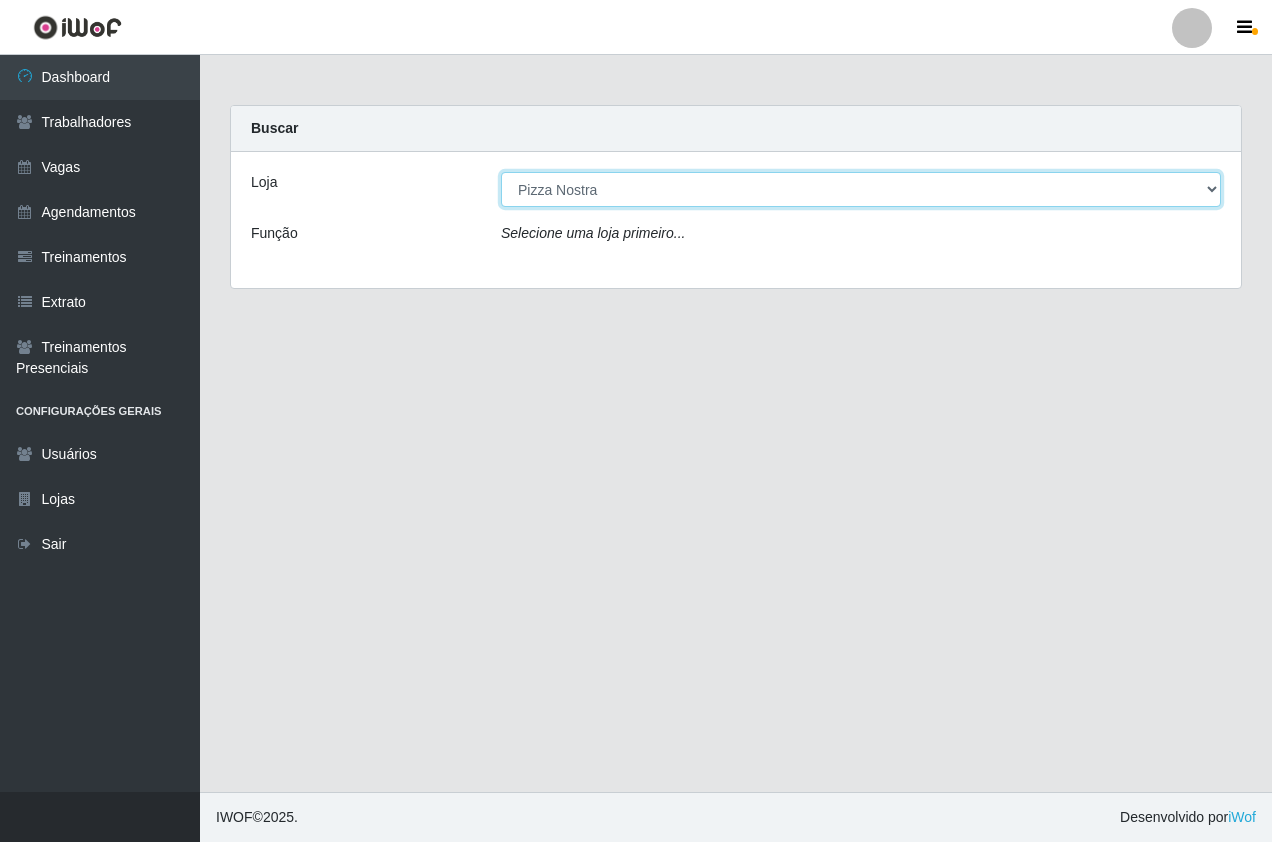click on "[Selecione...] Pizza Nostra" at bounding box center (861, 189) 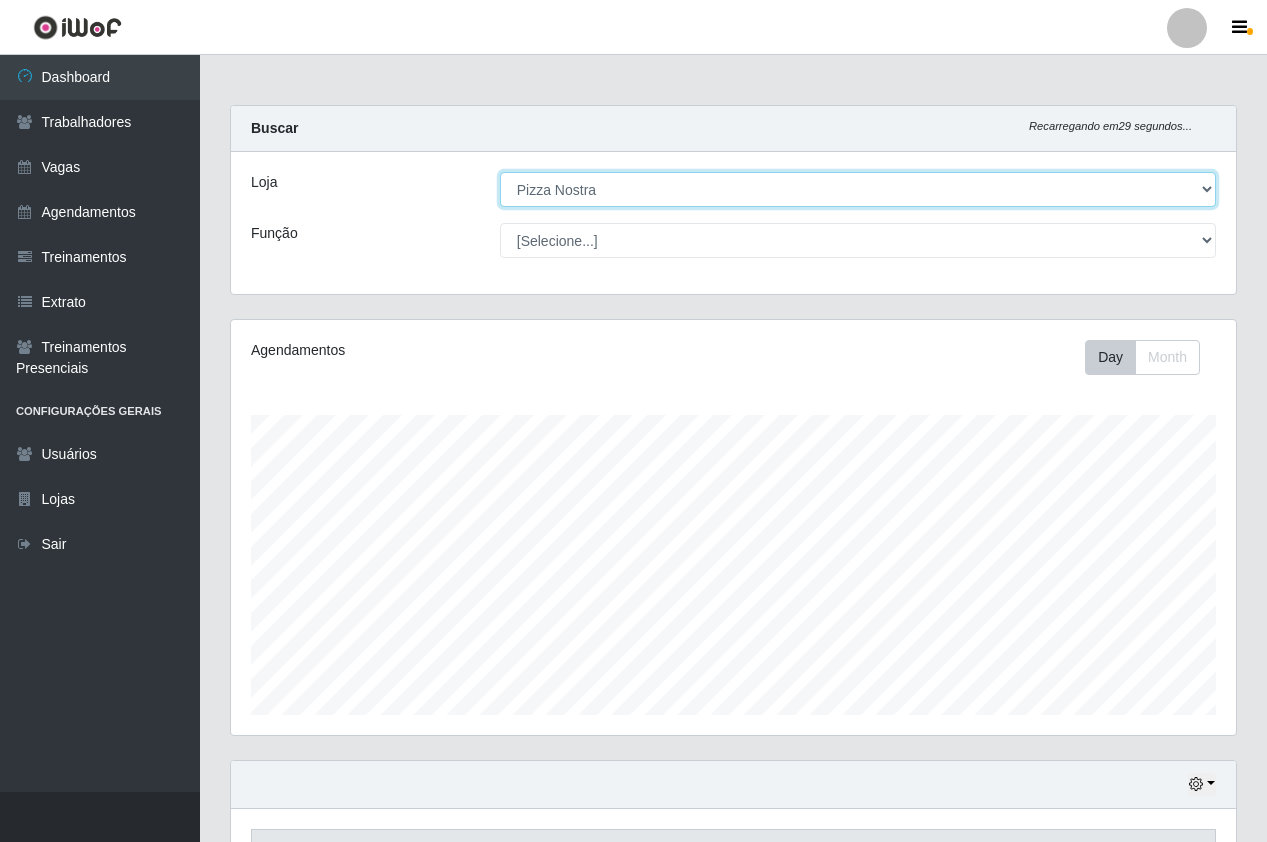 scroll, scrollTop: 999585, scrollLeft: 998995, axis: both 